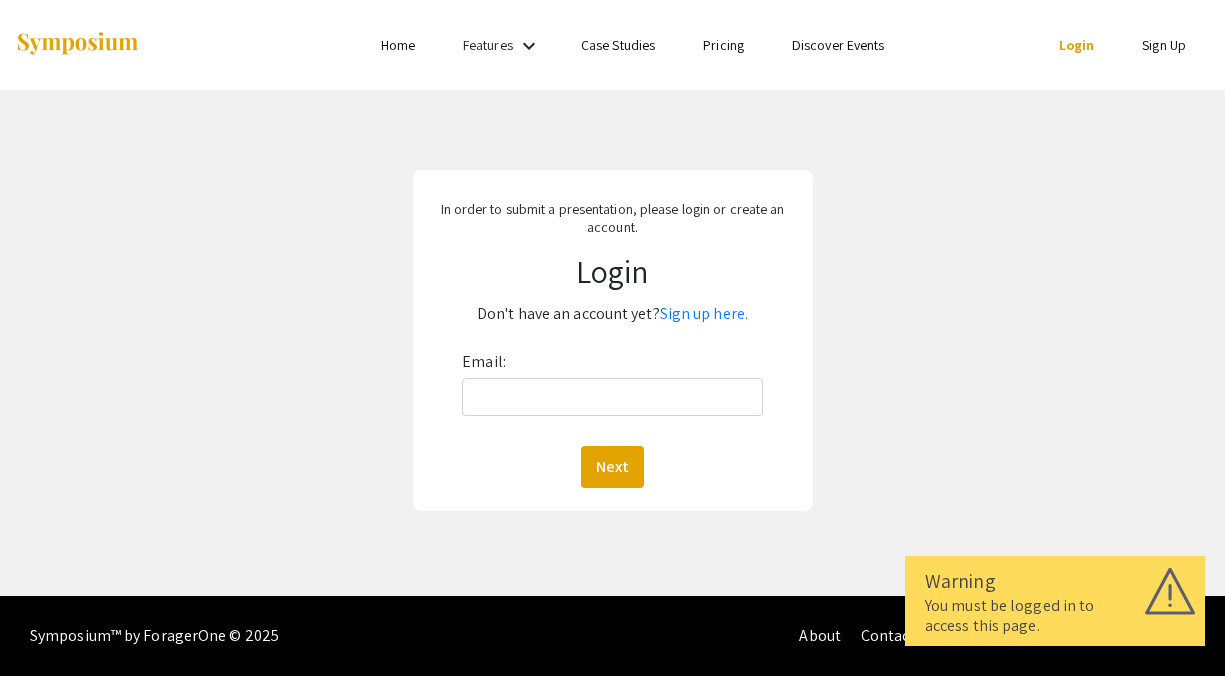 scroll, scrollTop: 0, scrollLeft: 0, axis: both 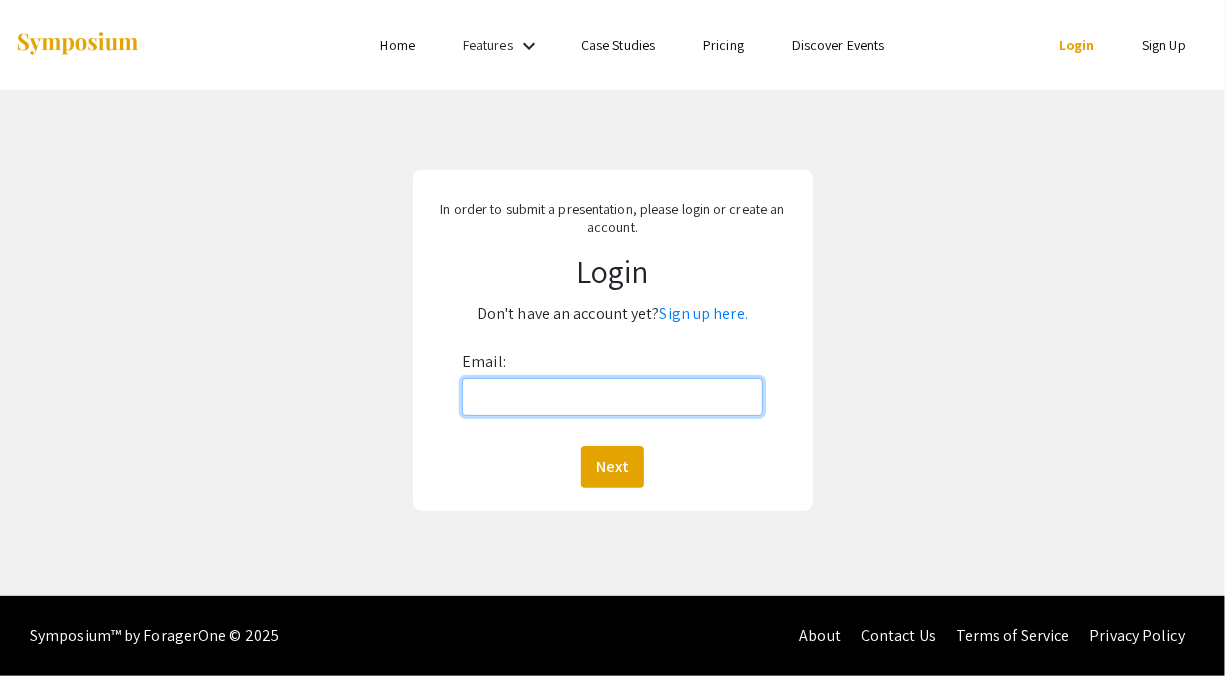 click on "Email:" at bounding box center (612, 397) 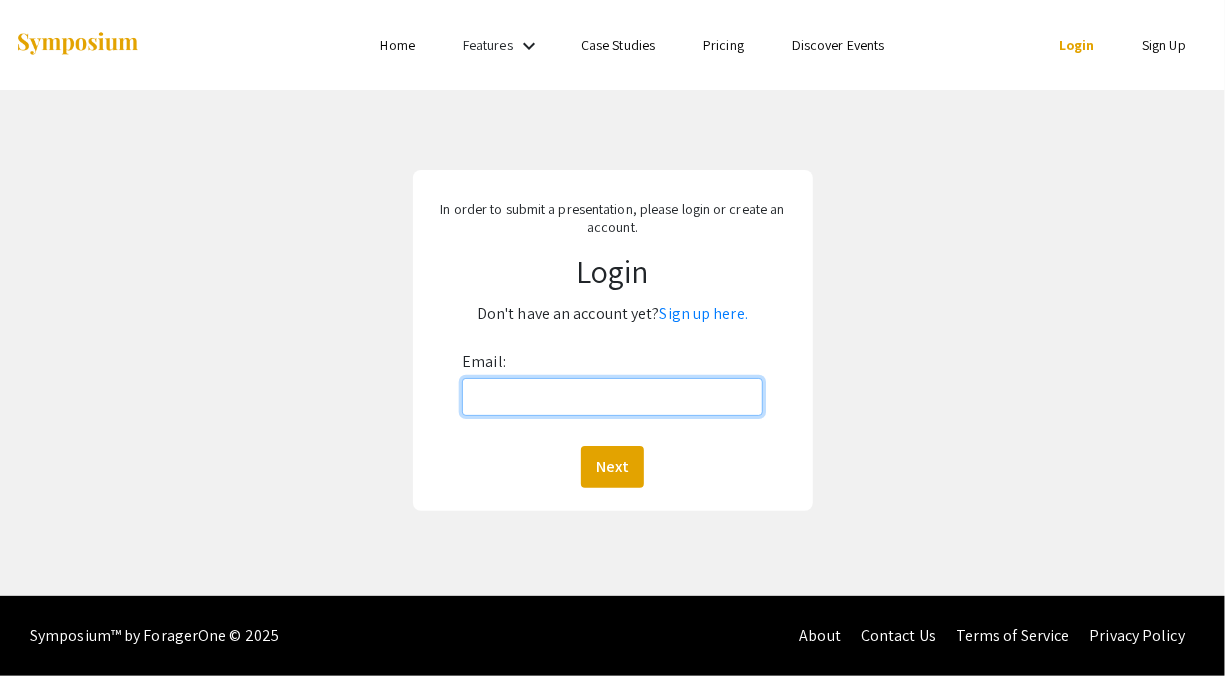 type on "[EMAIL_ADDRESS][DOMAIN_NAME]" 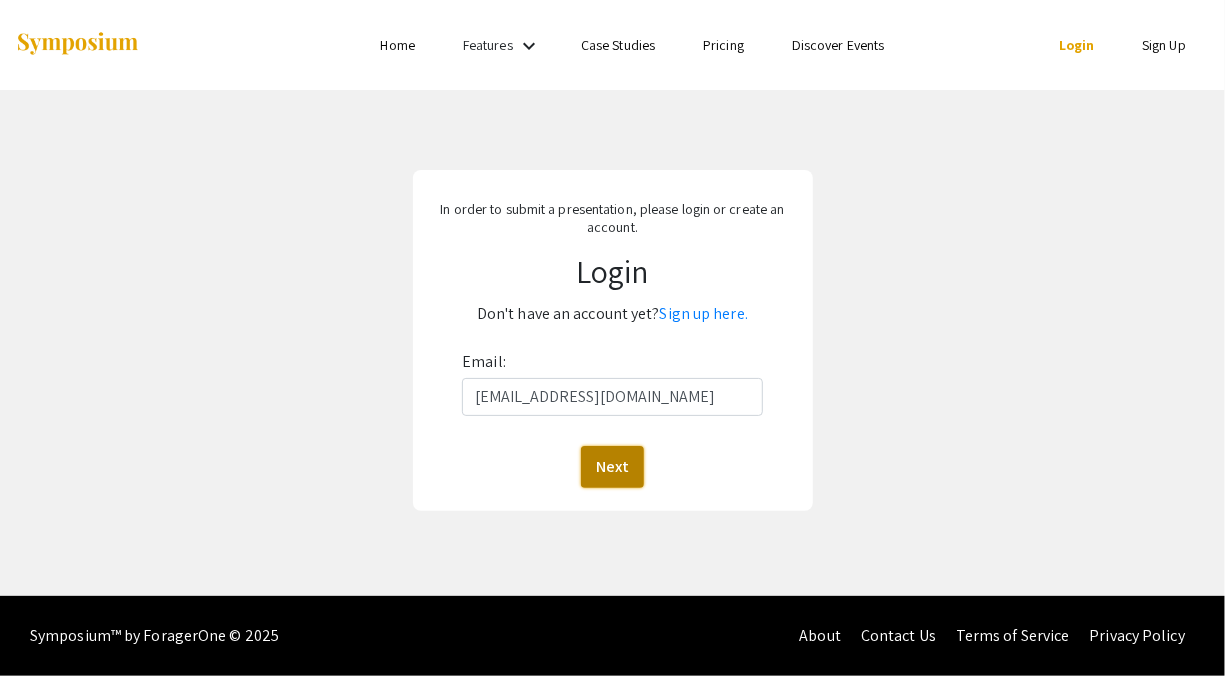 click on "Next" 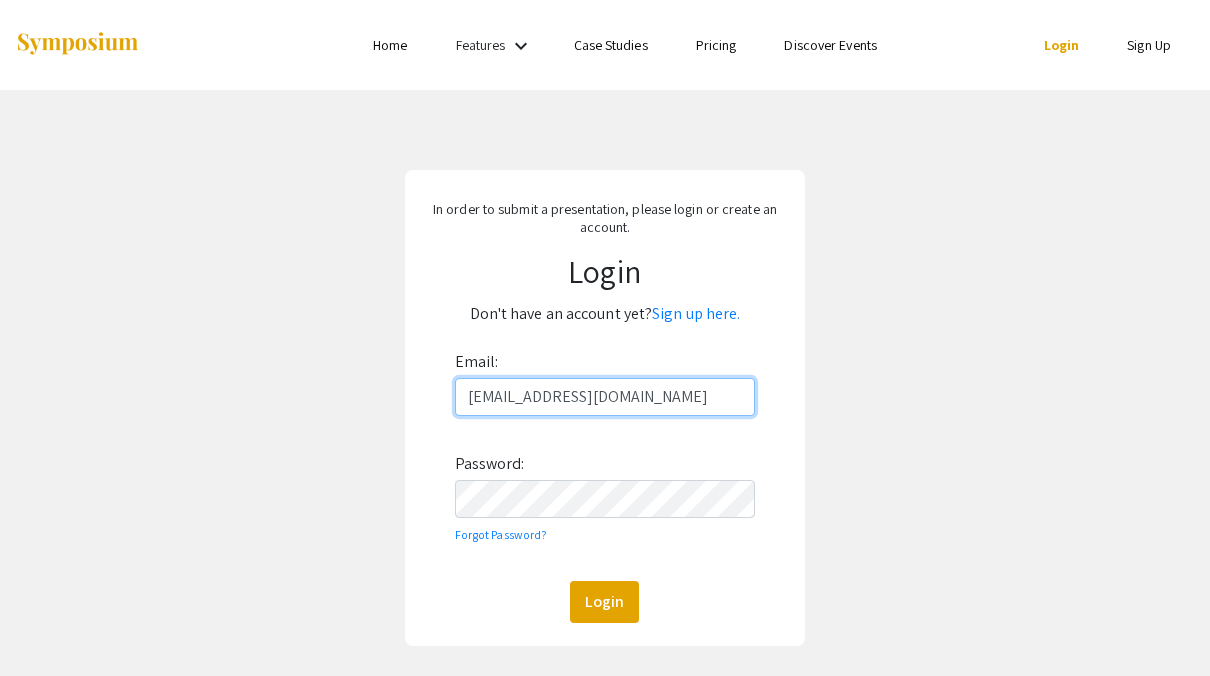 drag, startPoint x: 655, startPoint y: 394, endPoint x: 414, endPoint y: 369, distance: 242.29321 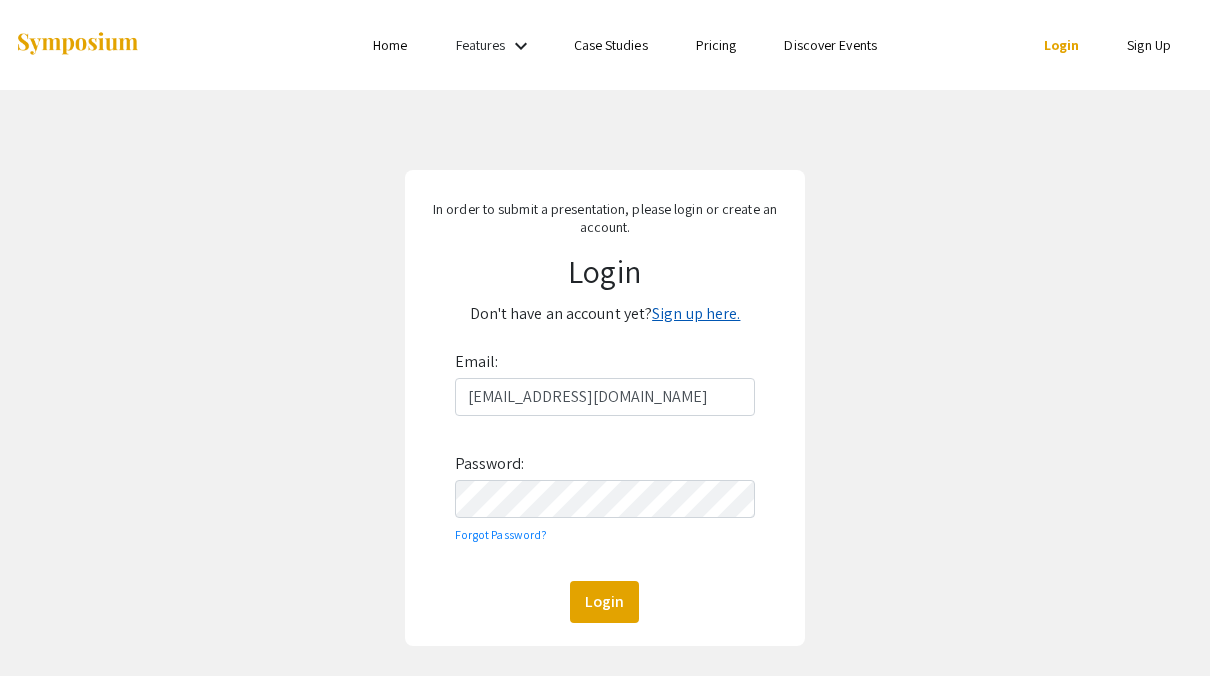 click on "Sign up here." 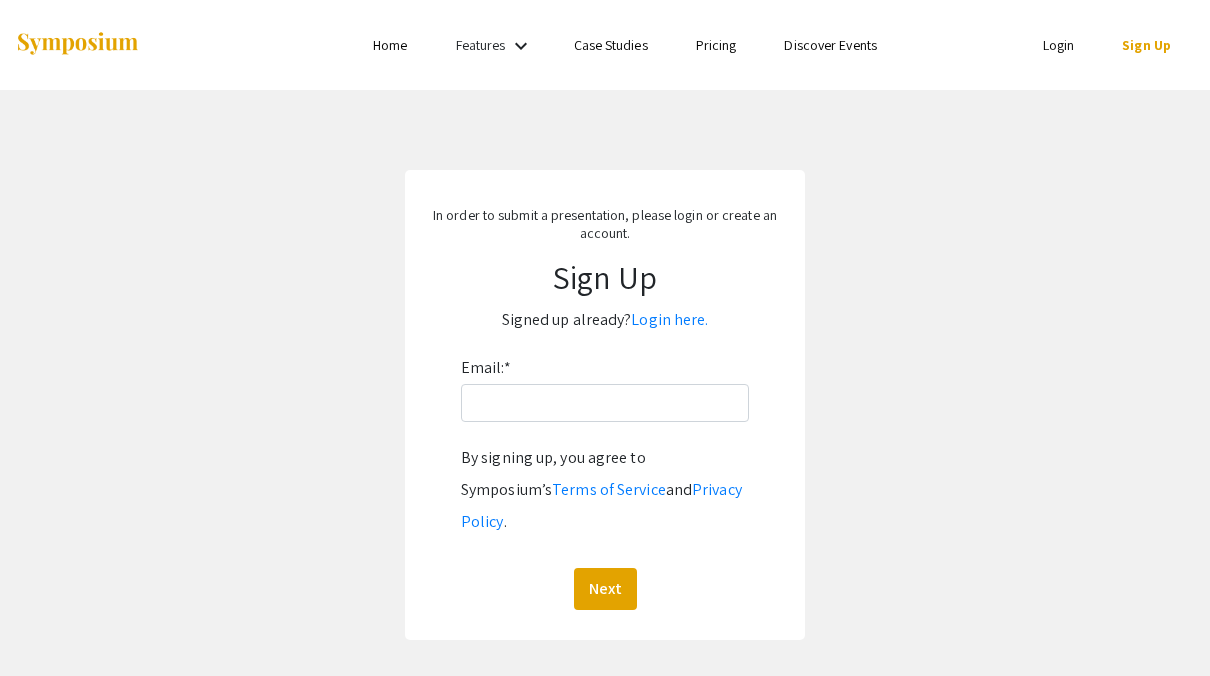 click on "Email:  *  By signing up, you agree to Symposium’s  Terms of Service  and  Privacy Policy .  Next" 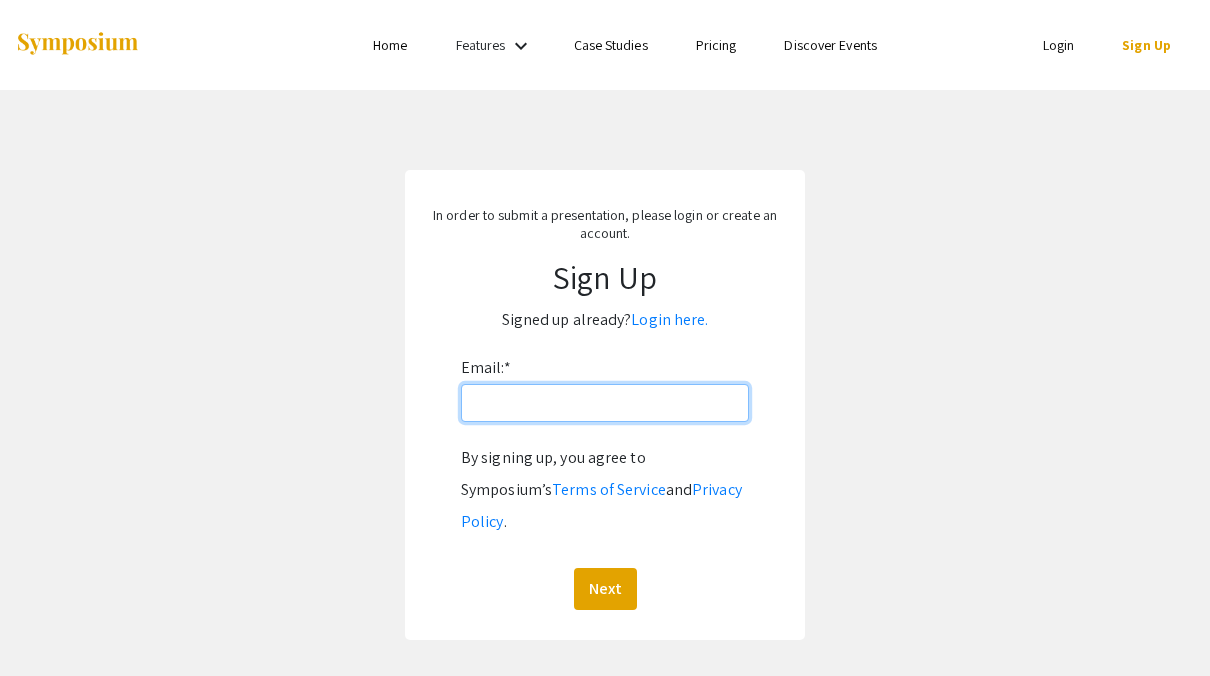 click on "Email:  *" at bounding box center (605, 403) 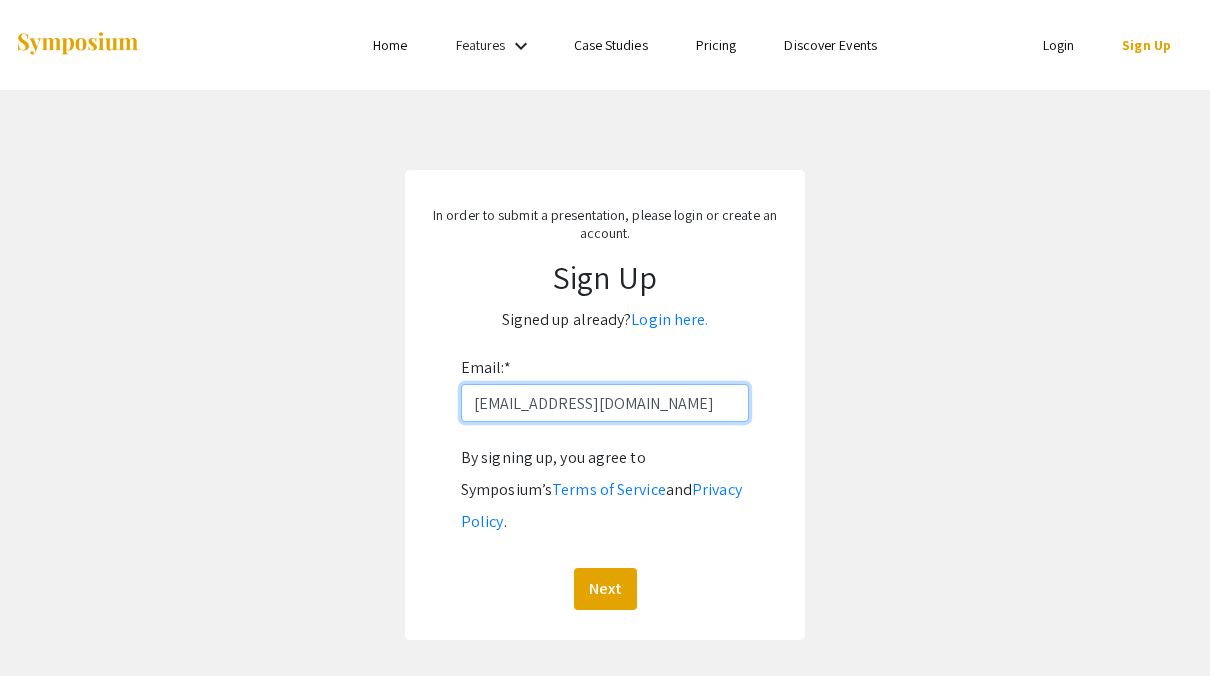 type on "[EMAIL_ADDRESS][DOMAIN_NAME]" 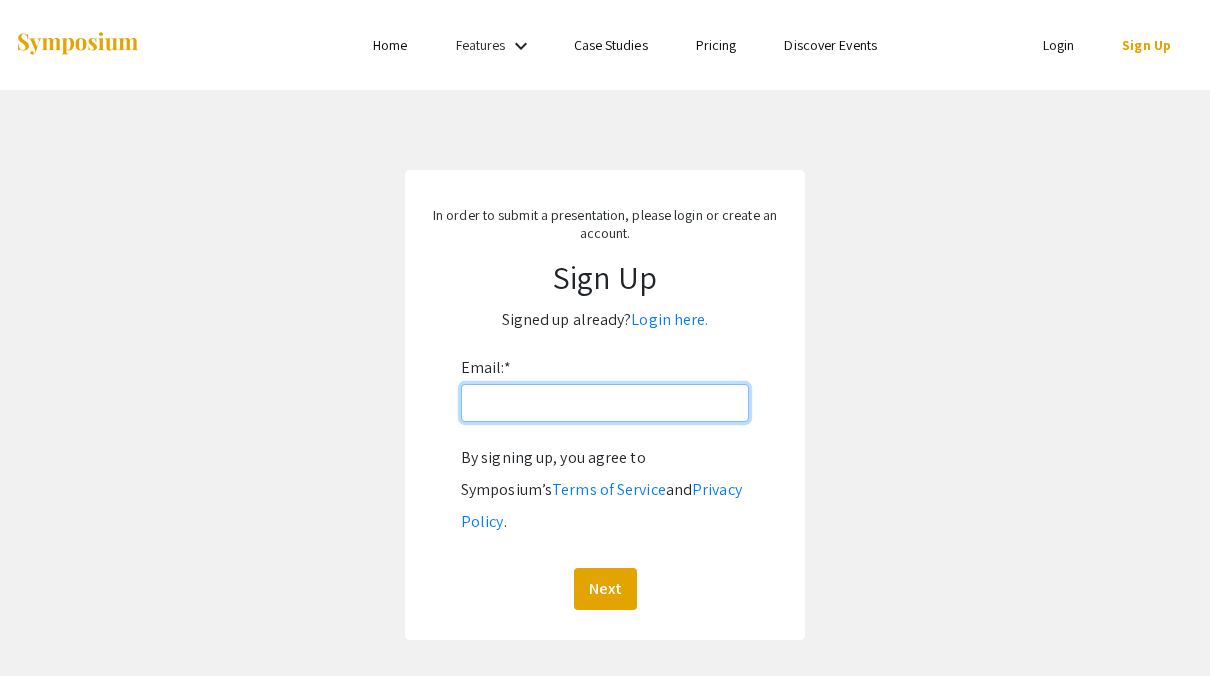 click on "Email:  *" at bounding box center (605, 403) 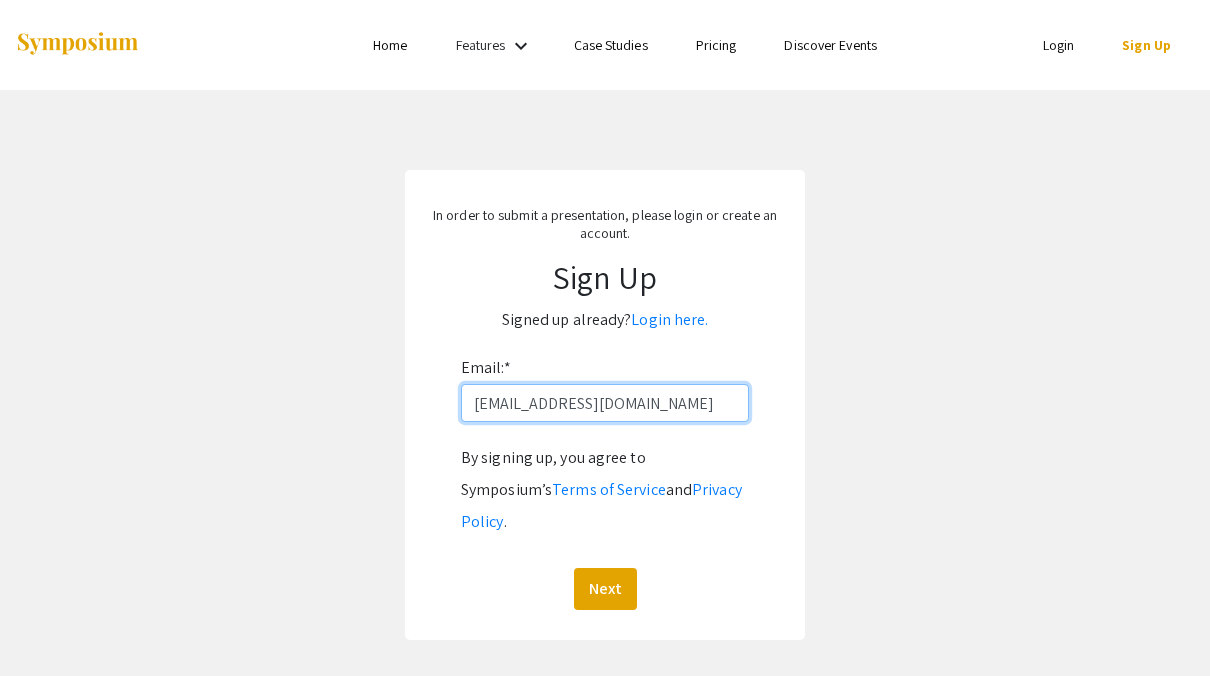 type on "[EMAIL_ADDRESS][DOMAIN_NAME]" 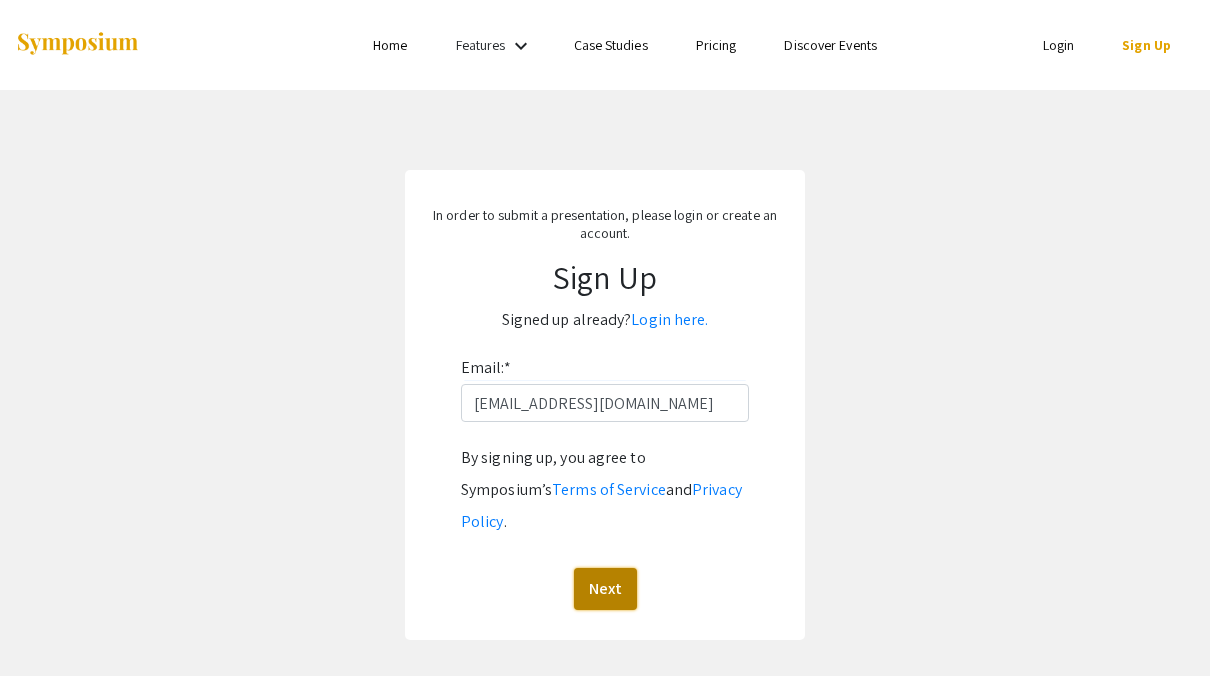 click on "Next" 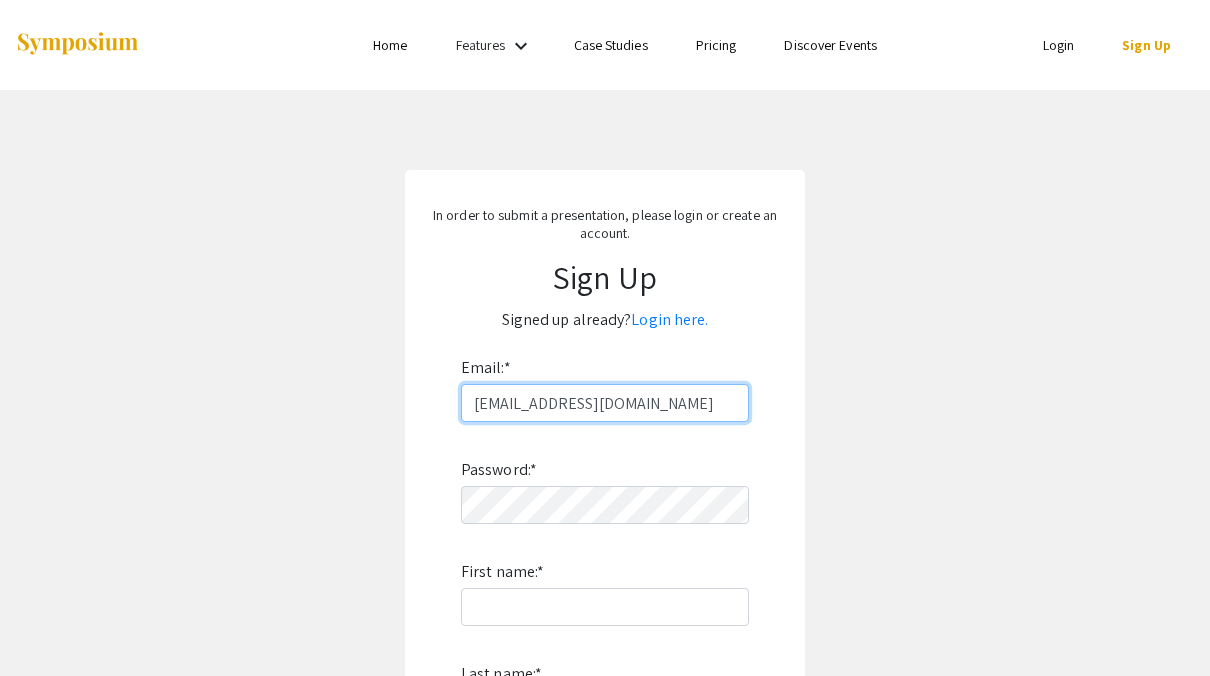 drag, startPoint x: 683, startPoint y: 400, endPoint x: 433, endPoint y: 385, distance: 250.4496 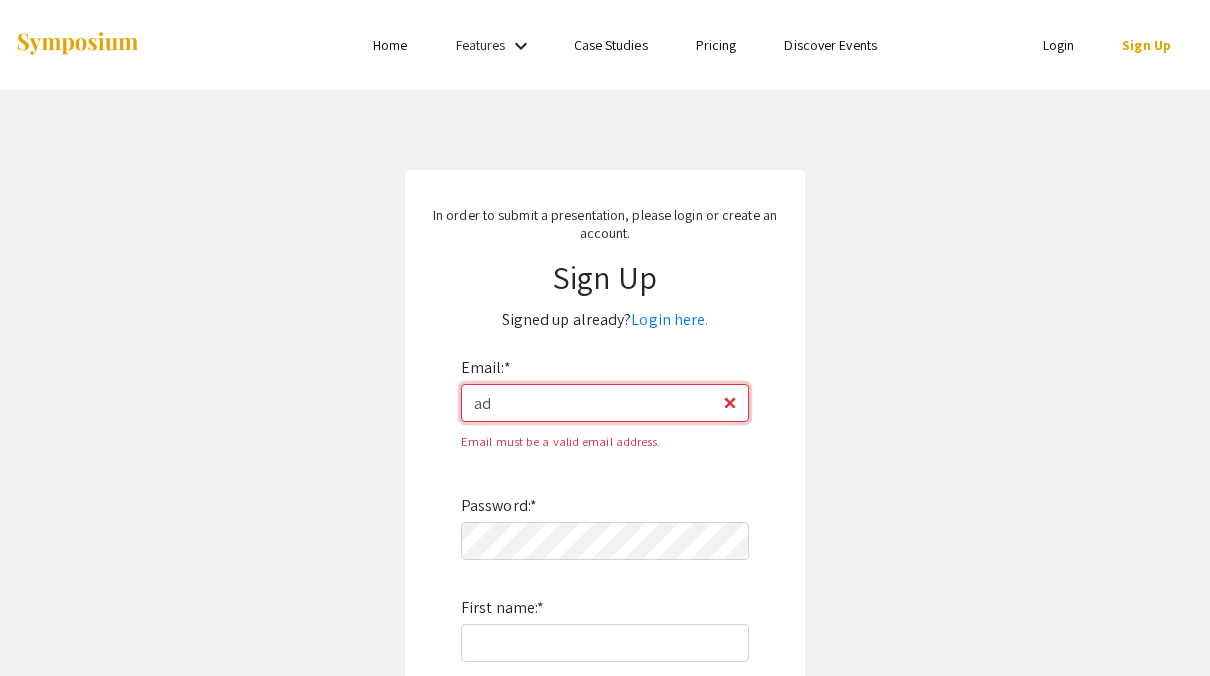 type on "[EMAIL_ADDRESS][DOMAIN_NAME]" 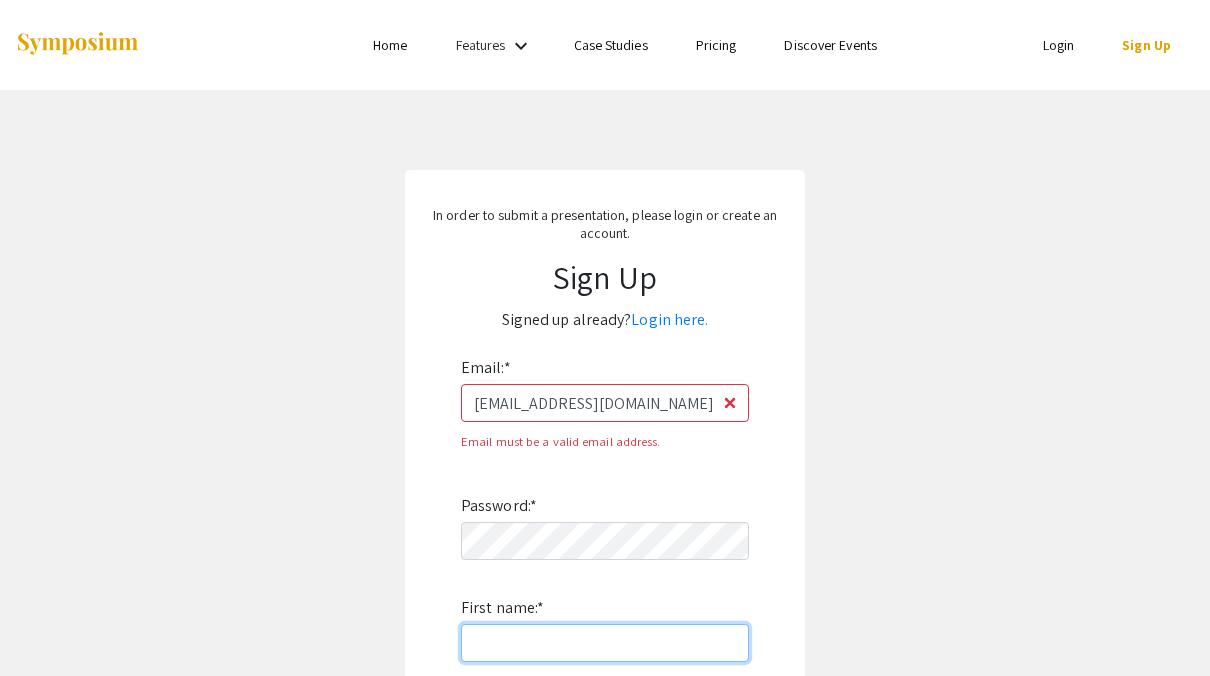 type on "Adler, Bethany" 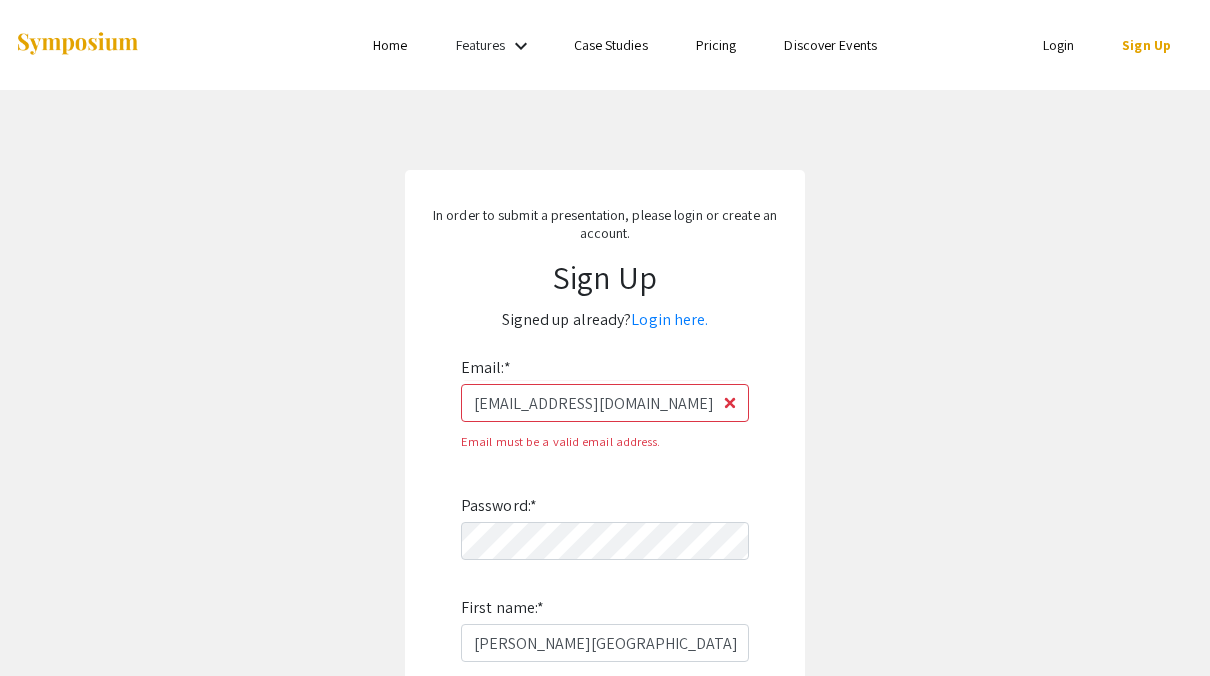 type on "Adler, Bethany" 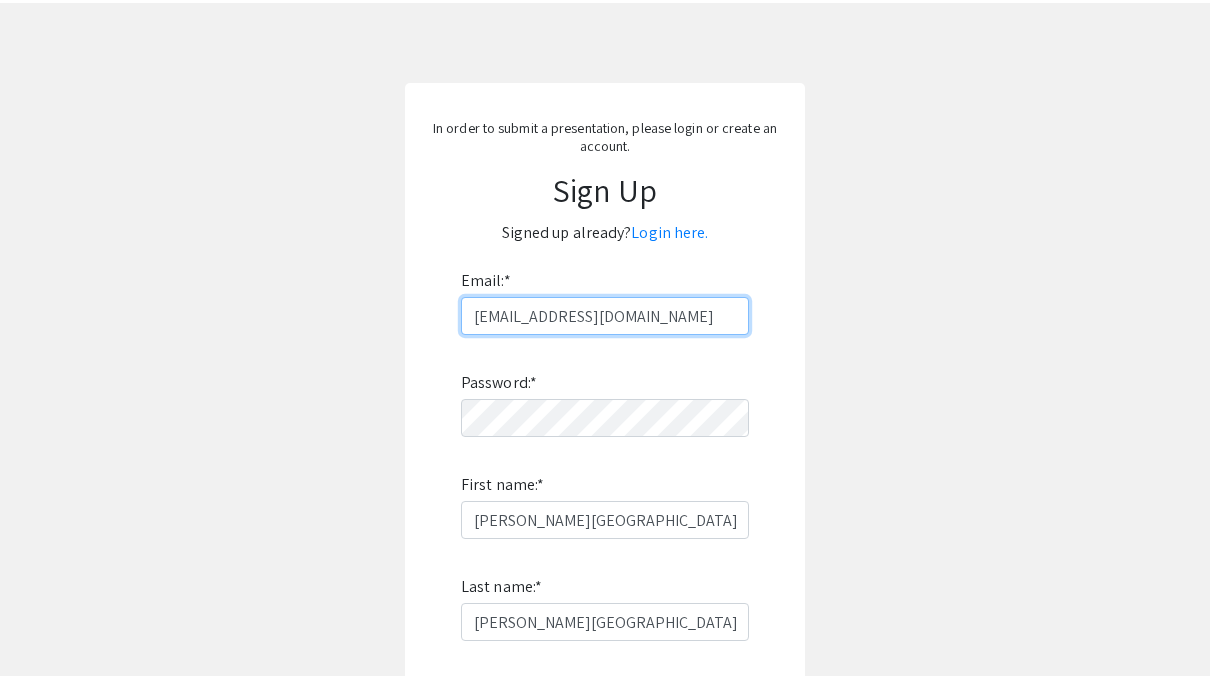 scroll, scrollTop: 200, scrollLeft: 0, axis: vertical 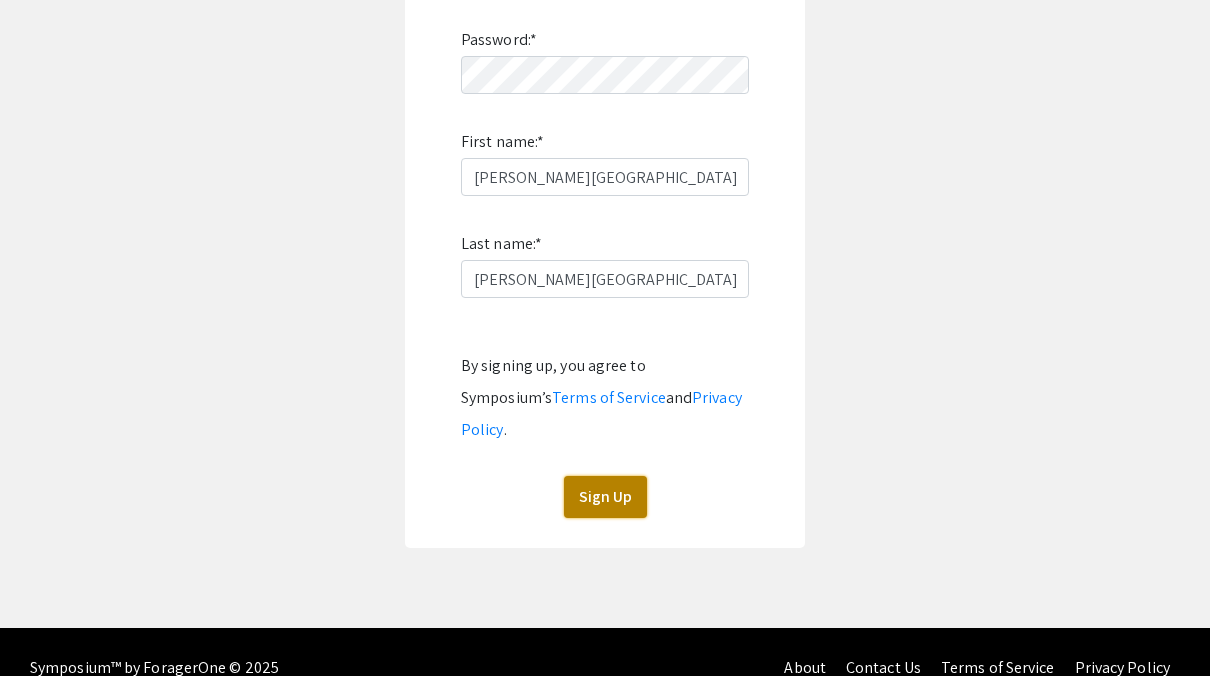 click on "Sign Up" 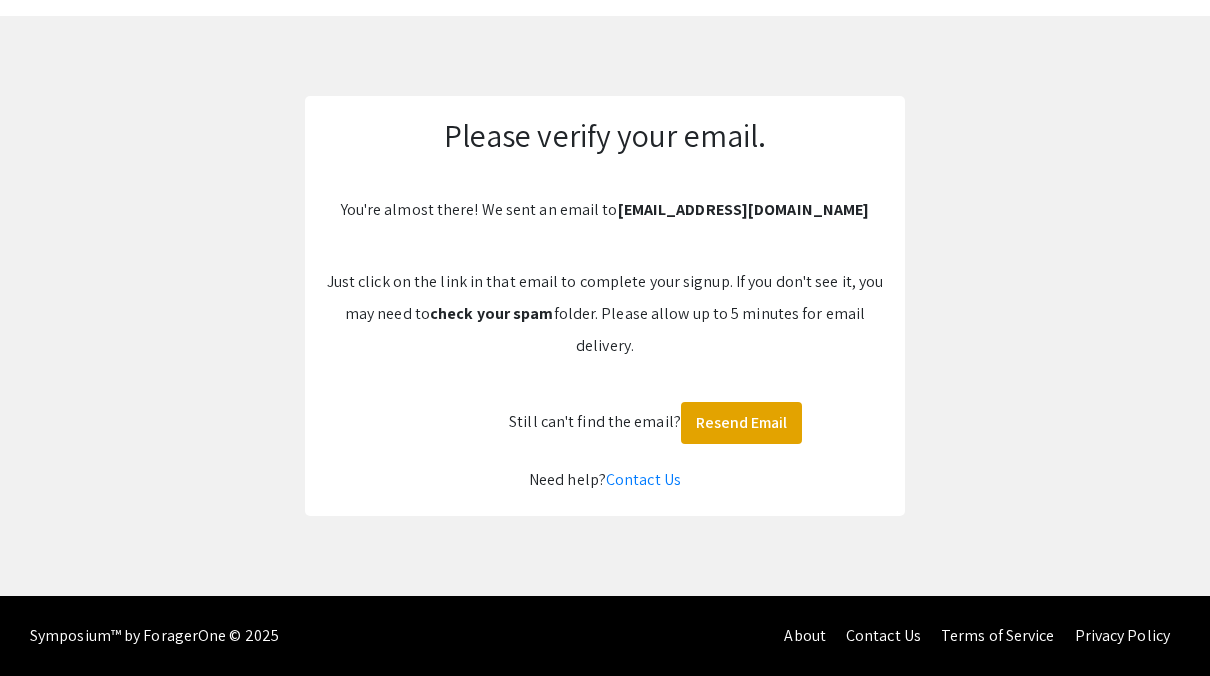 scroll, scrollTop: 74, scrollLeft: 0, axis: vertical 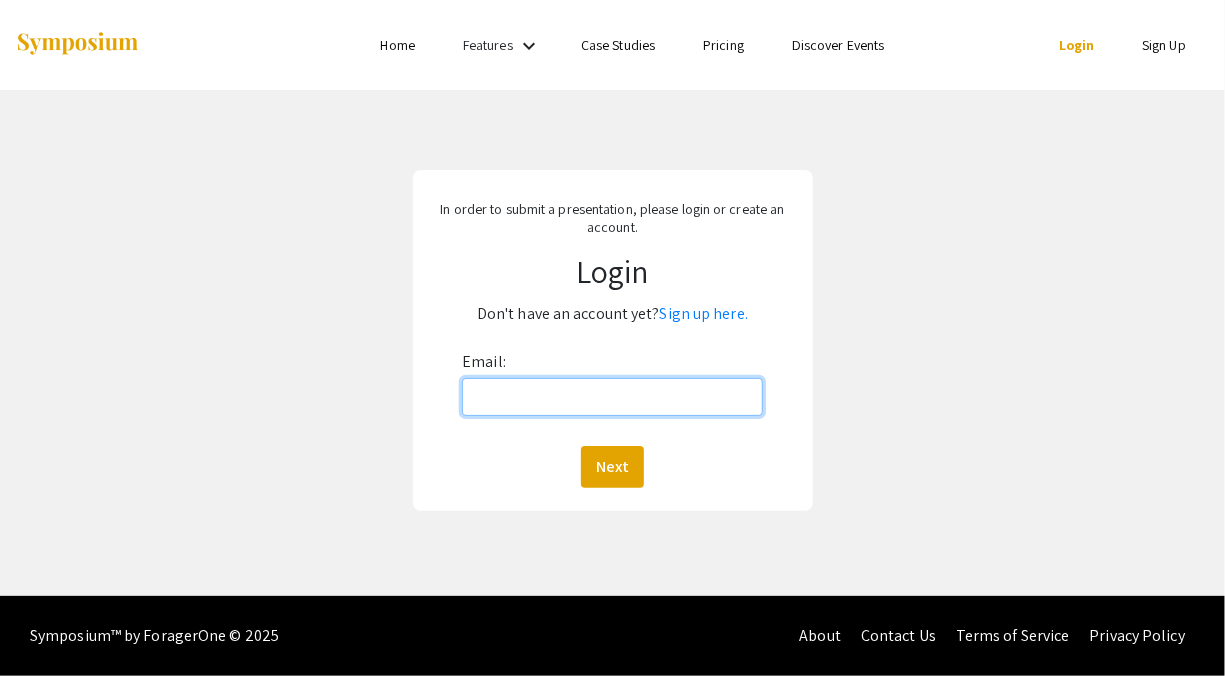 click on "Email:" at bounding box center (612, 397) 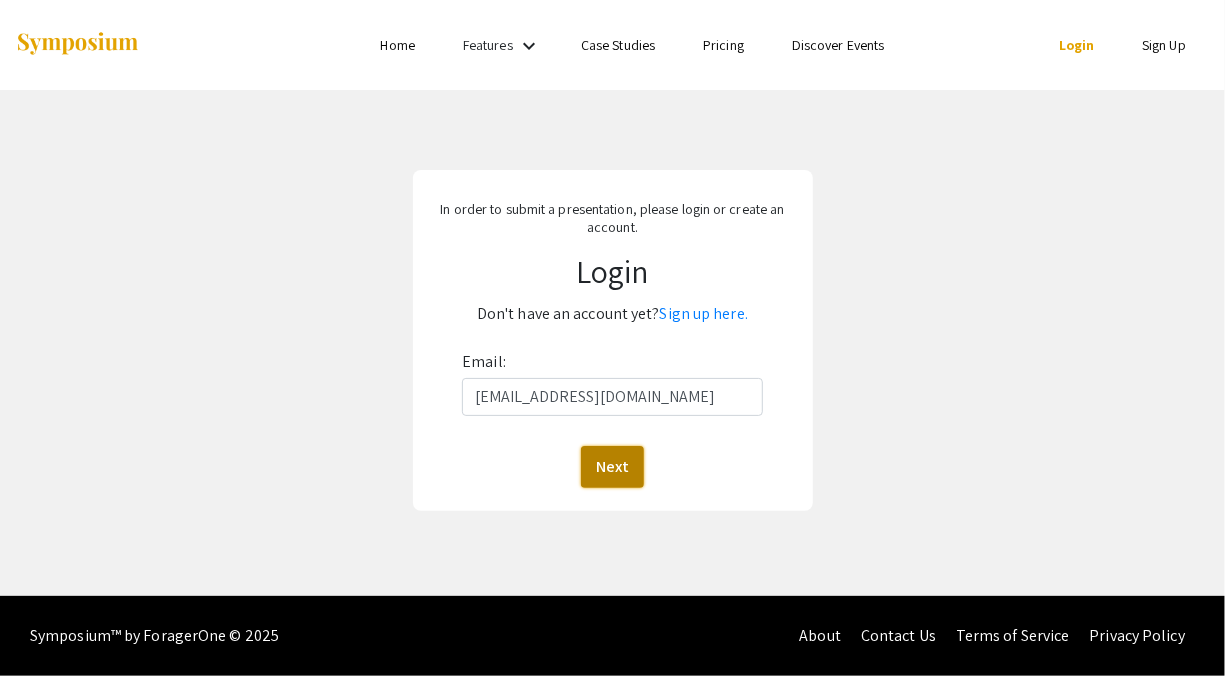 click on "Next" 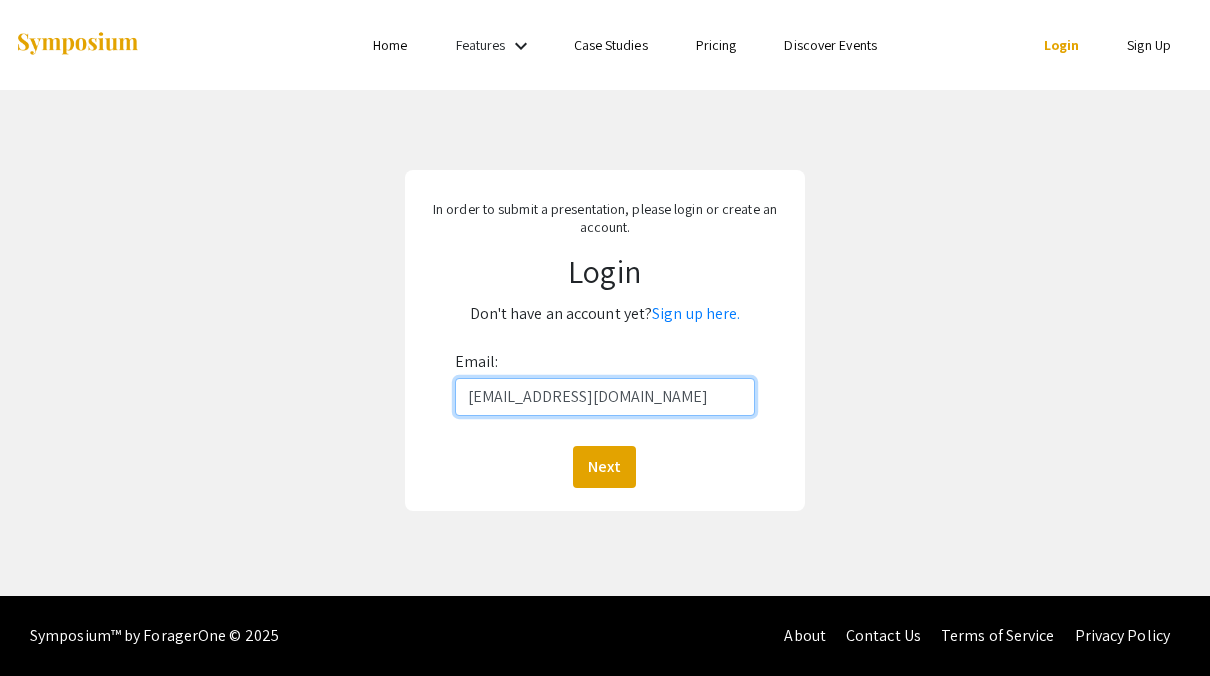 type on "[EMAIL_ADDRESS][DOMAIN_NAME]" 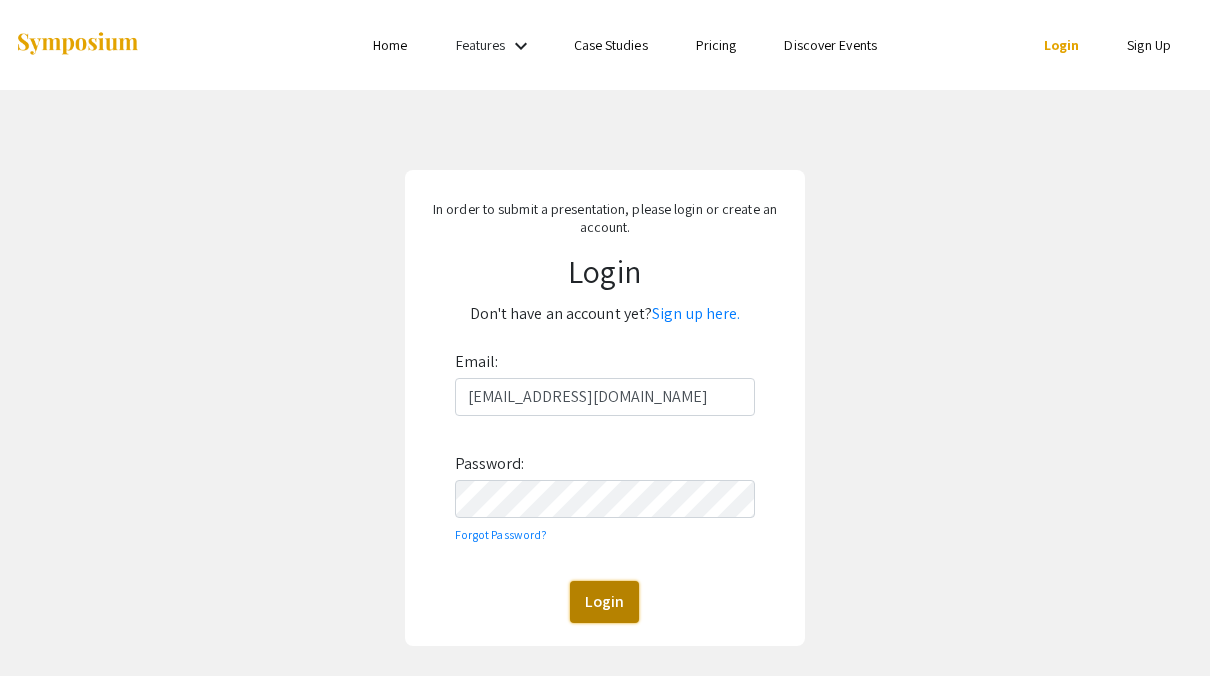 click on "Login" 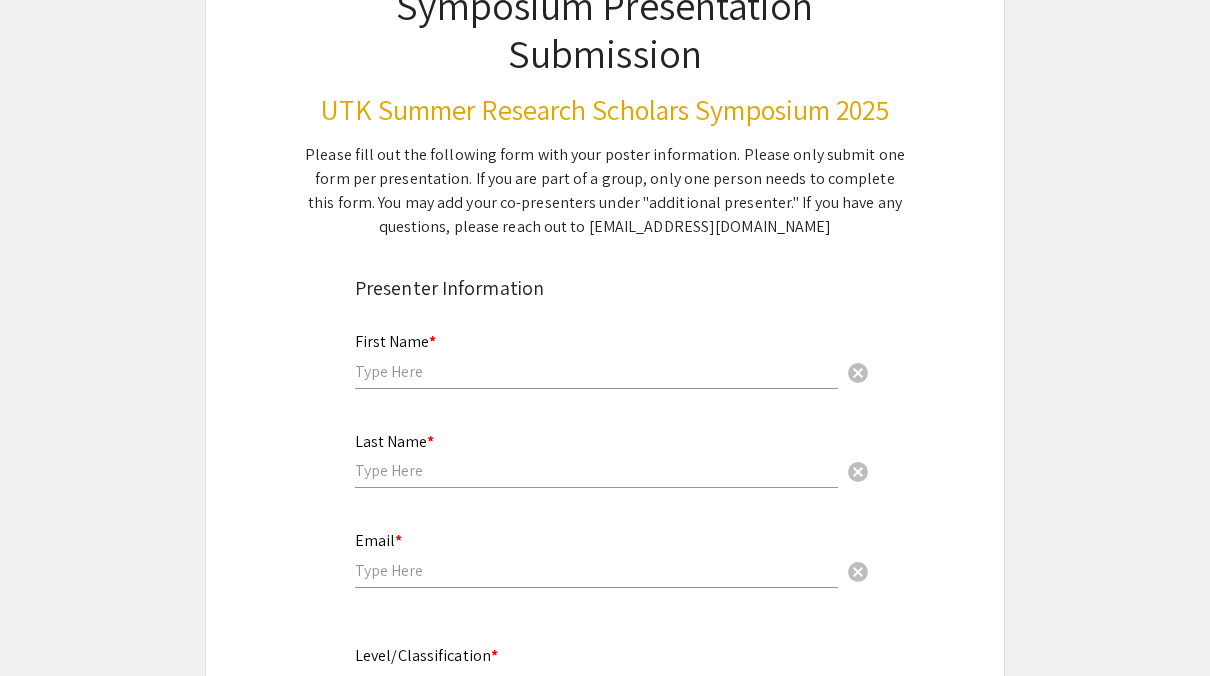 scroll, scrollTop: 300, scrollLeft: 0, axis: vertical 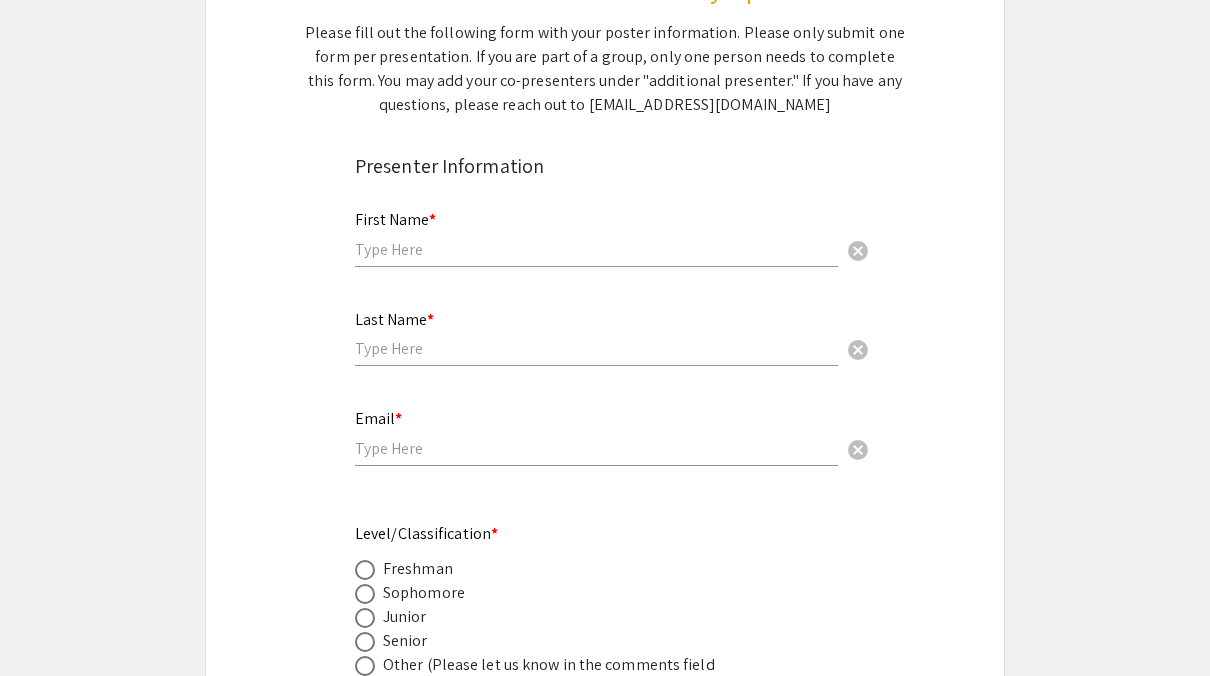 click at bounding box center (596, 249) 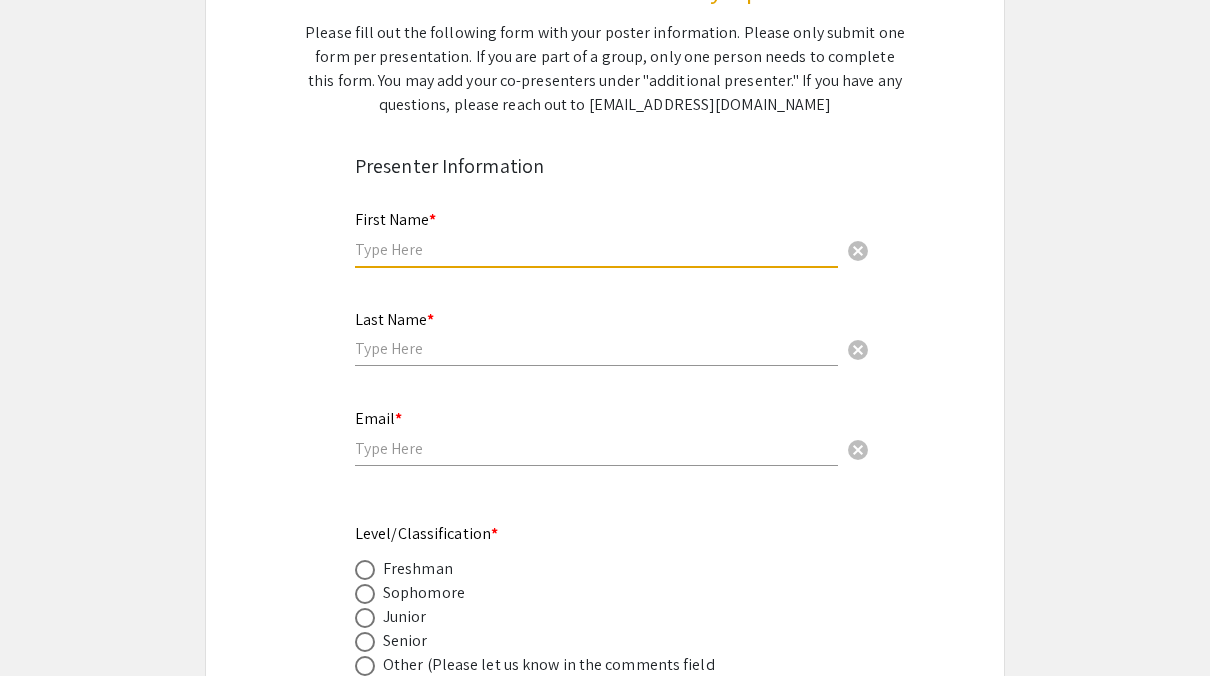 type on "[PERSON_NAME]" 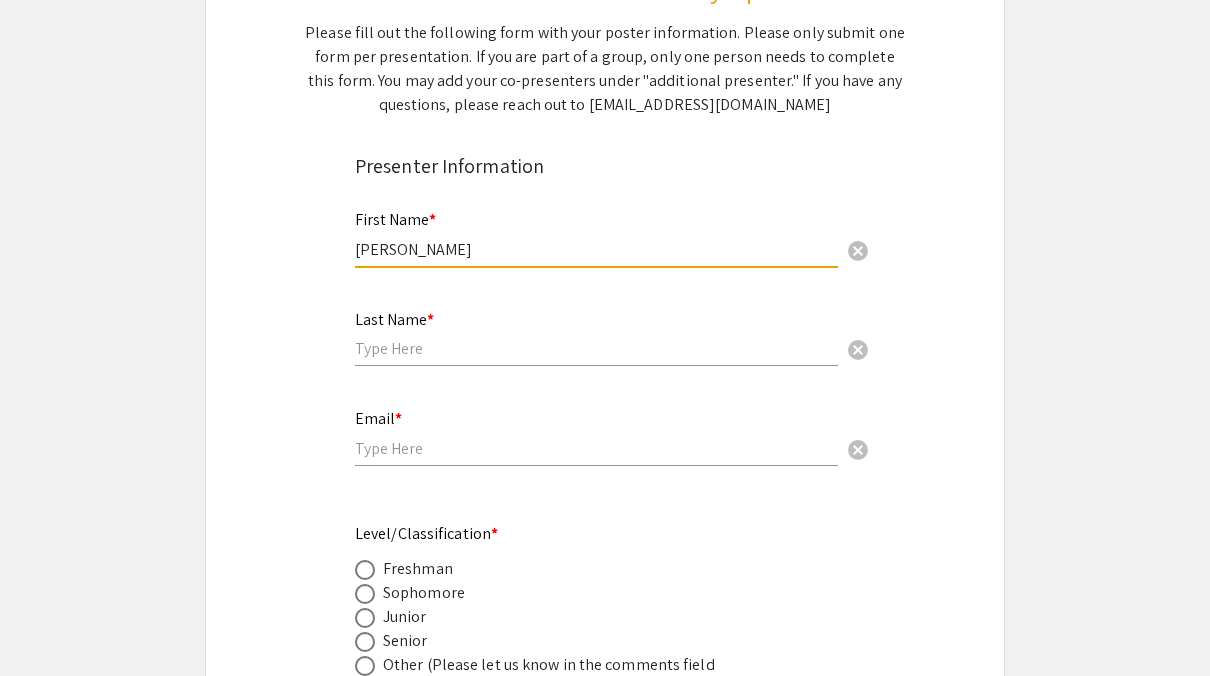 type on "[PERSON_NAME]" 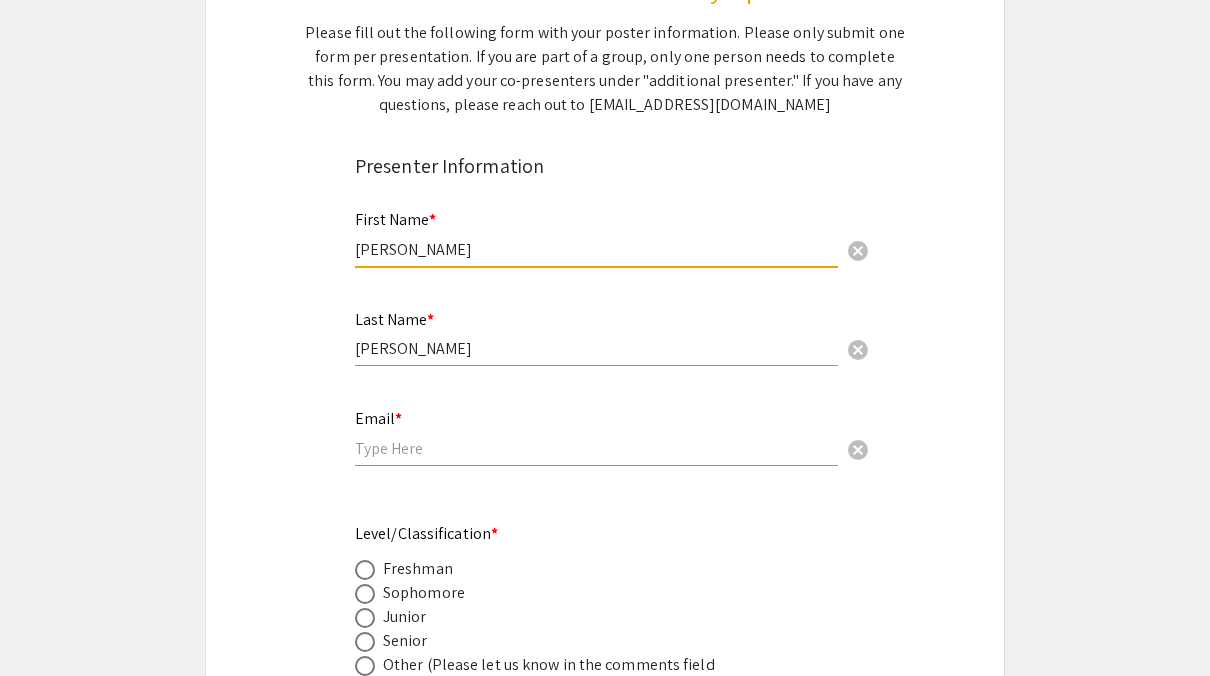 type on "[EMAIL_ADDRESS][DOMAIN_NAME]" 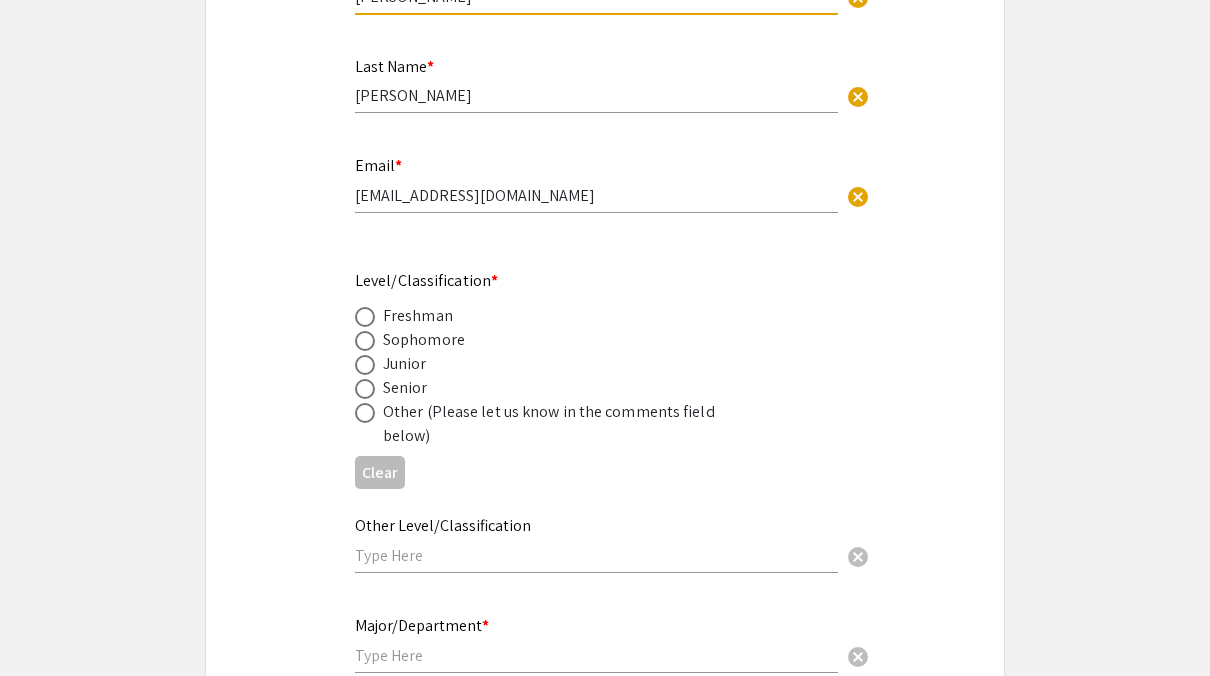 scroll, scrollTop: 600, scrollLeft: 0, axis: vertical 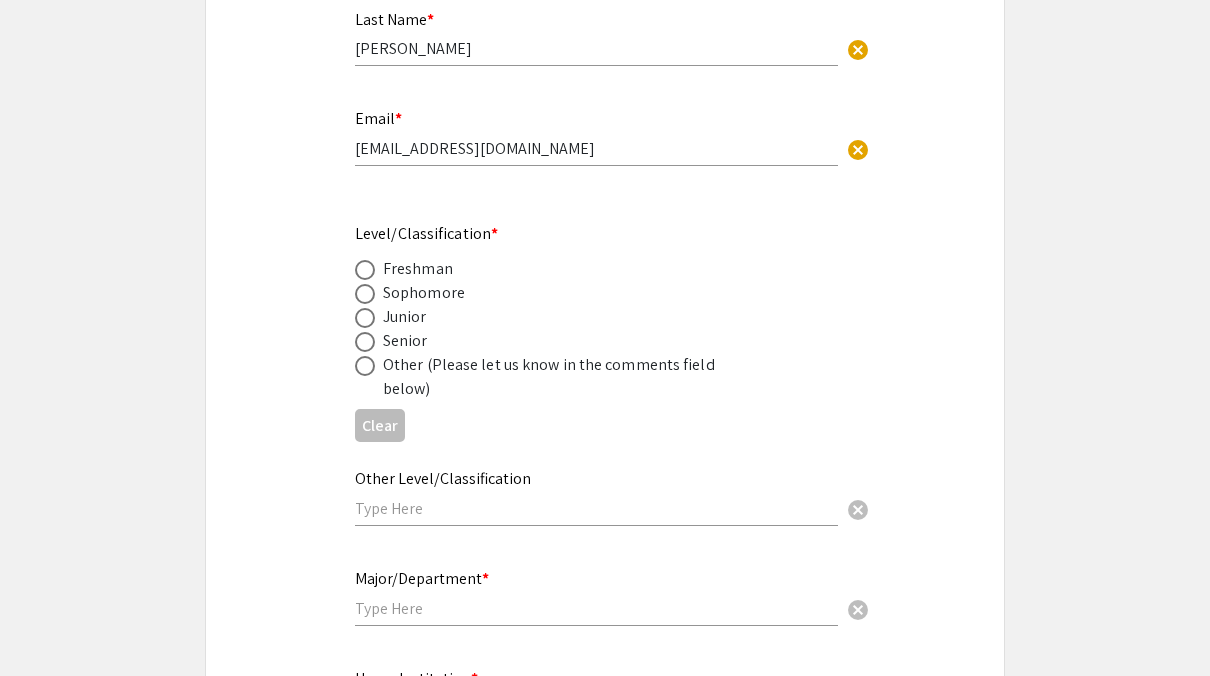 click at bounding box center [365, 318] 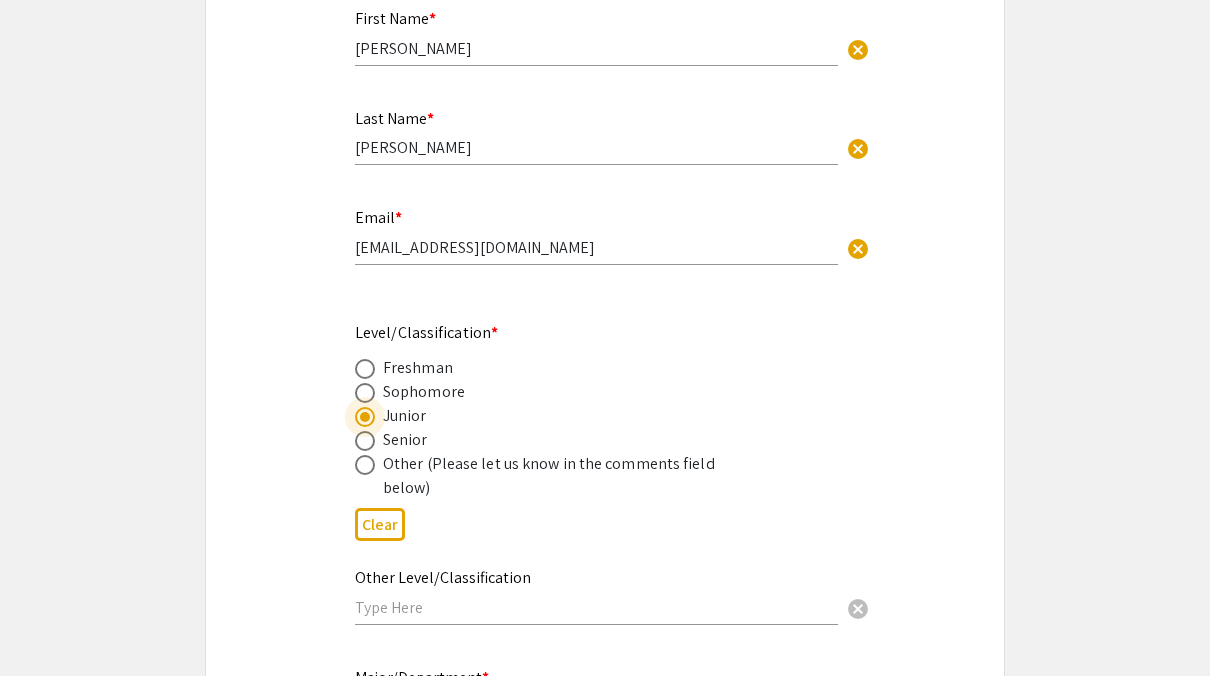 scroll, scrollTop: 500, scrollLeft: 0, axis: vertical 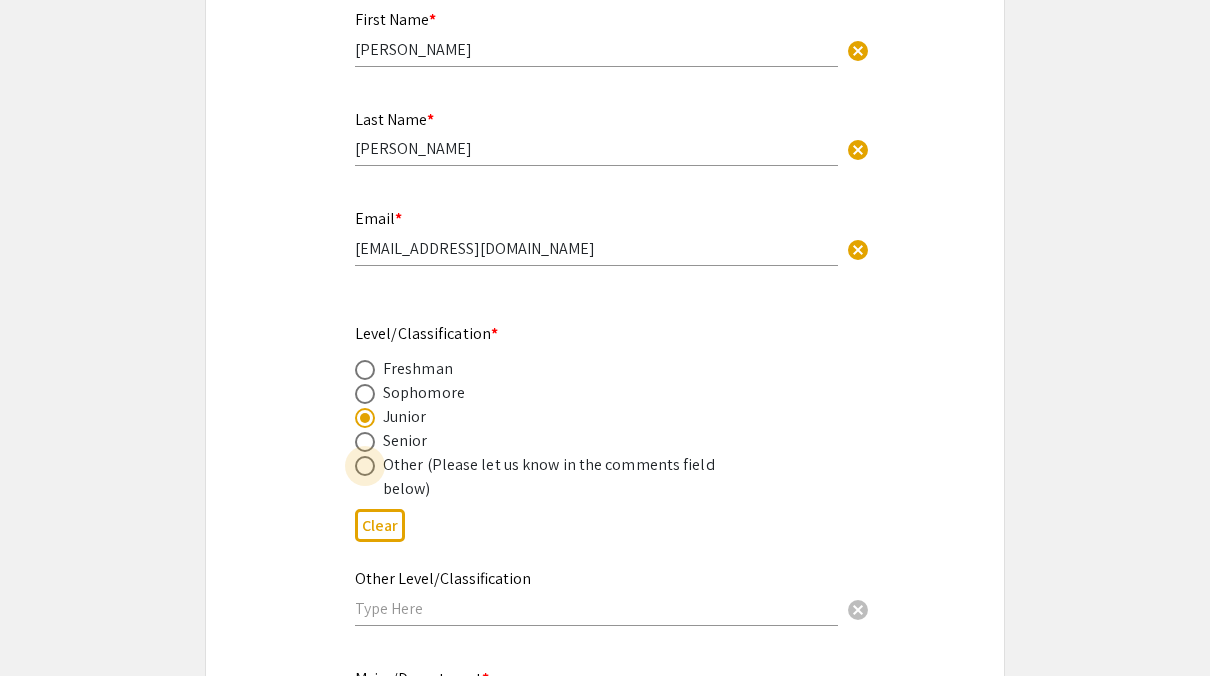 click at bounding box center [365, 466] 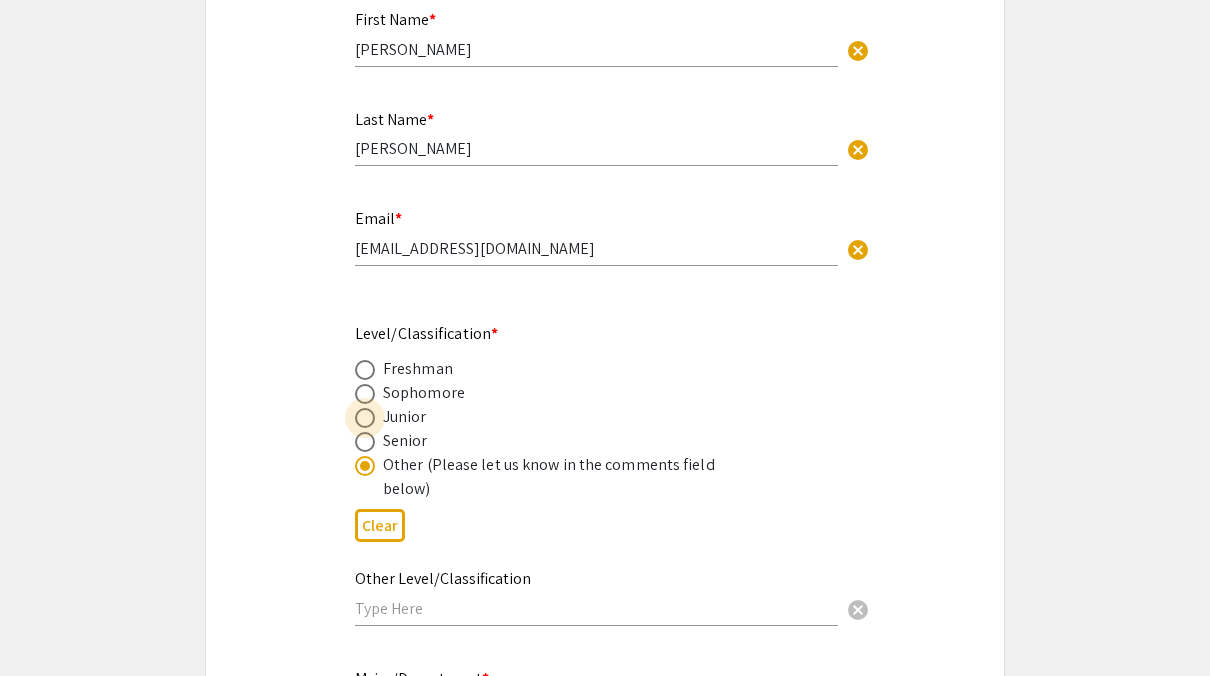 click at bounding box center (365, 418) 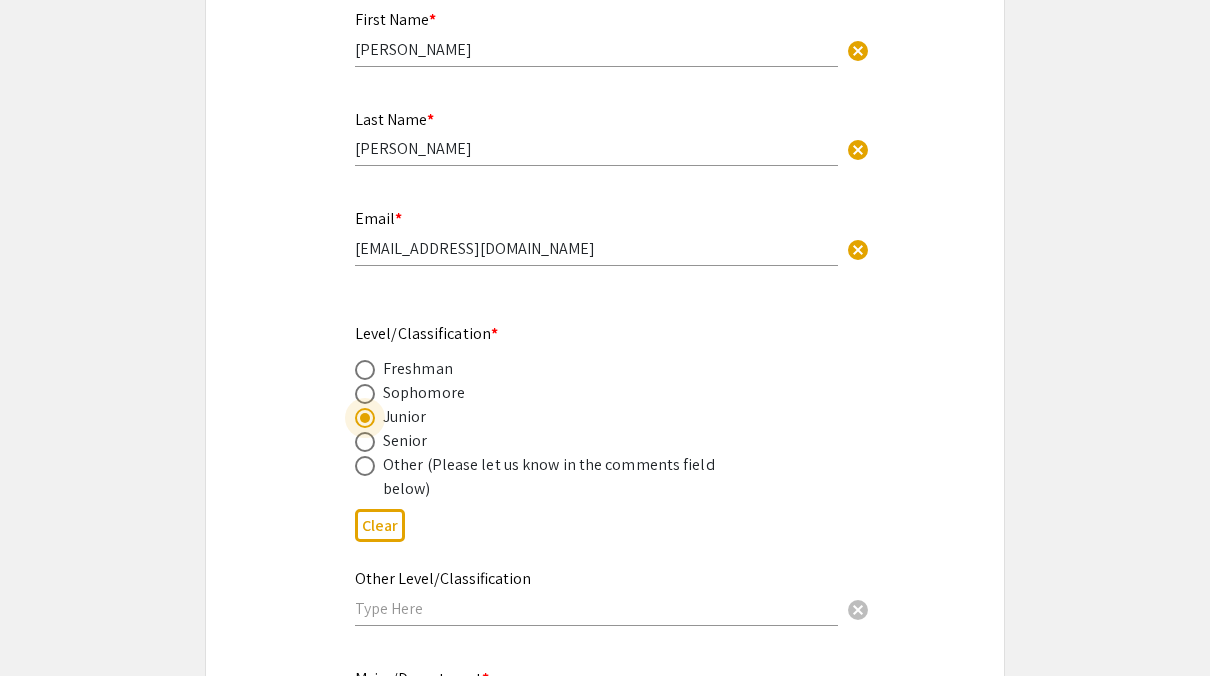 click at bounding box center (596, 608) 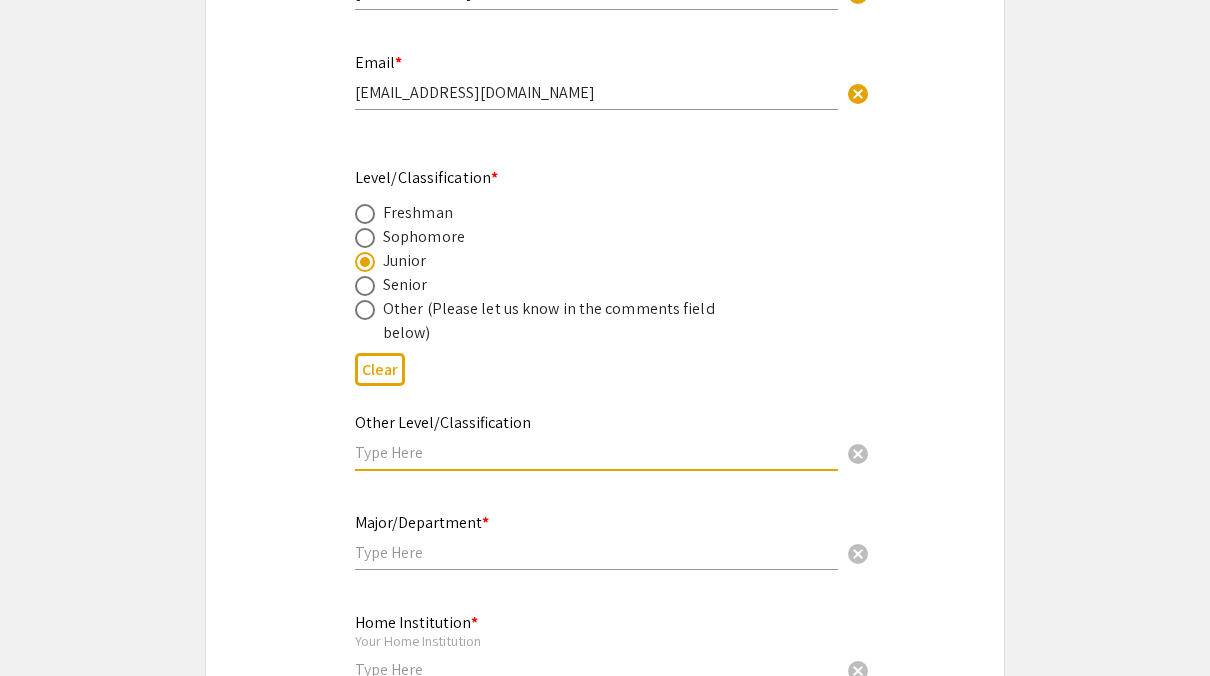 scroll, scrollTop: 650, scrollLeft: 0, axis: vertical 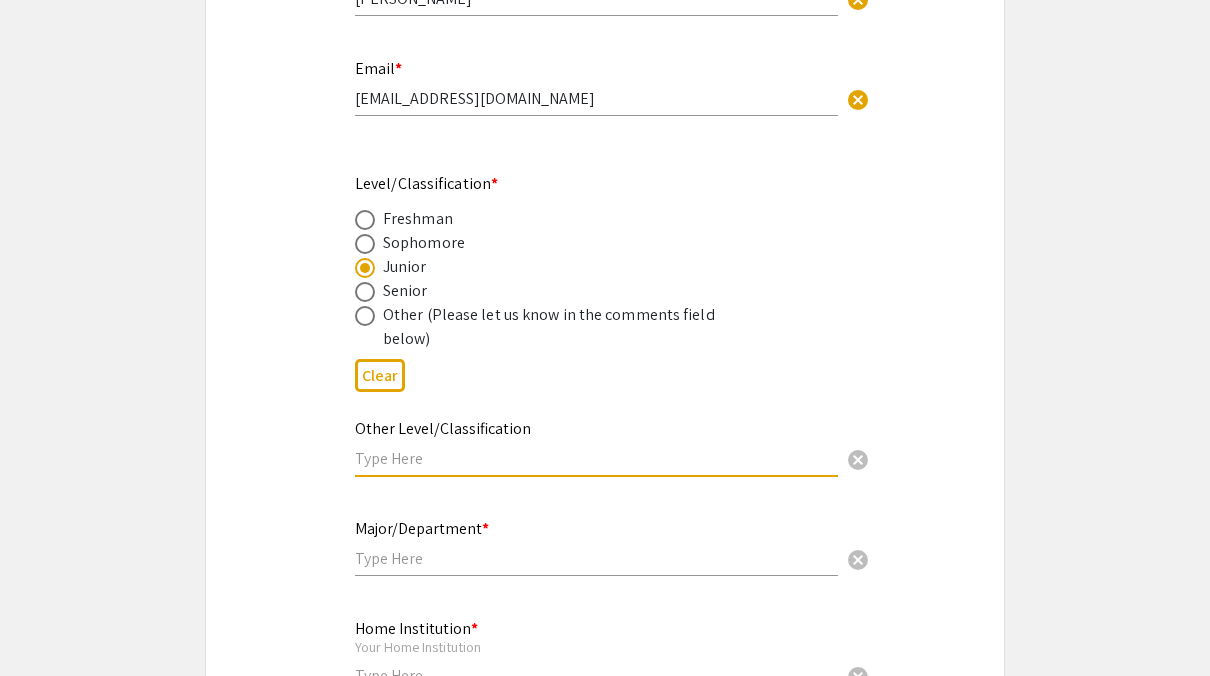 click at bounding box center (596, 458) 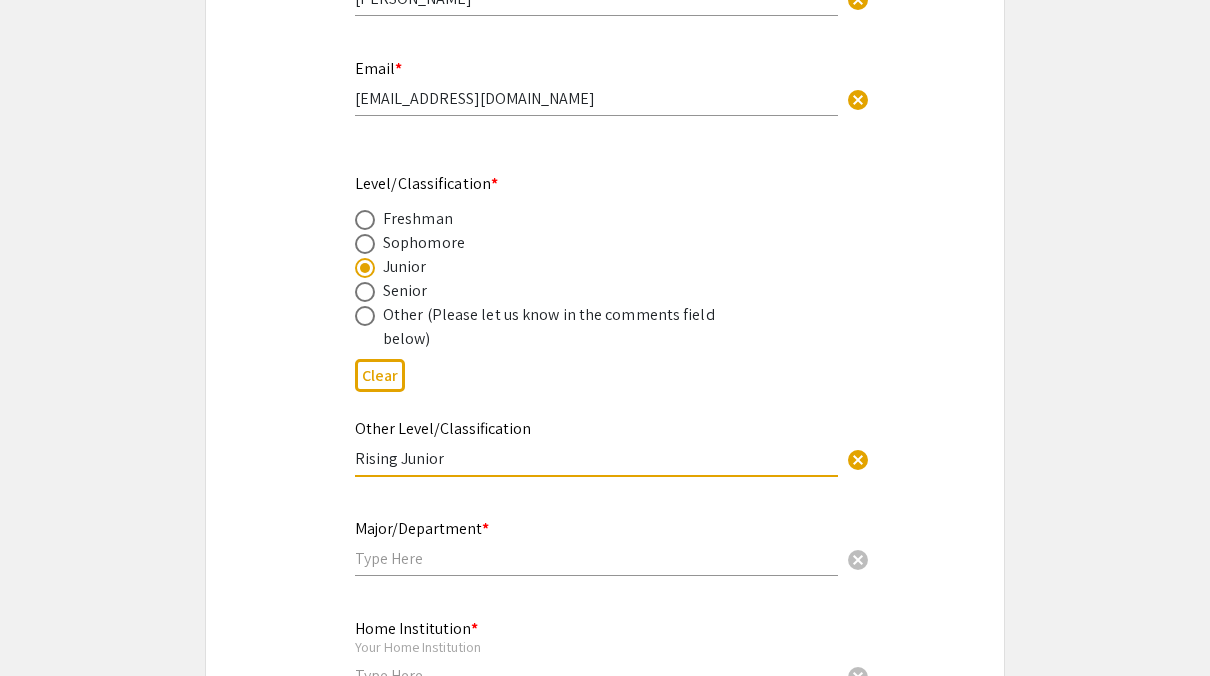 type on "Rising Junior" 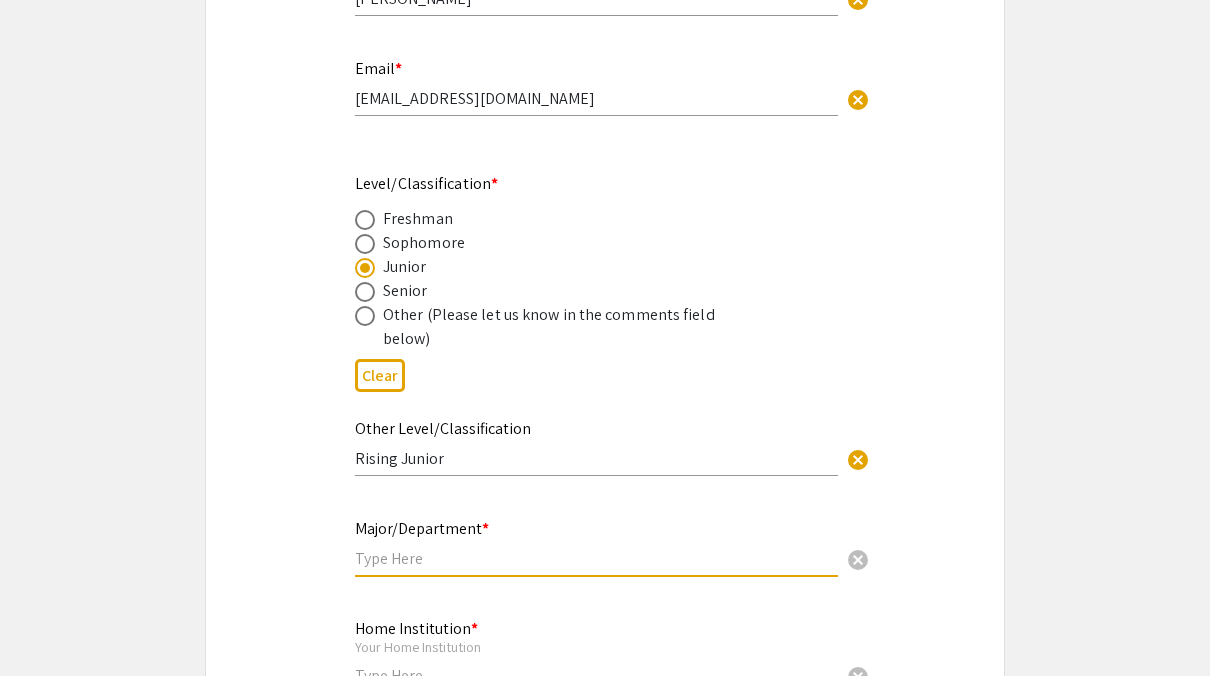click at bounding box center (596, 558) 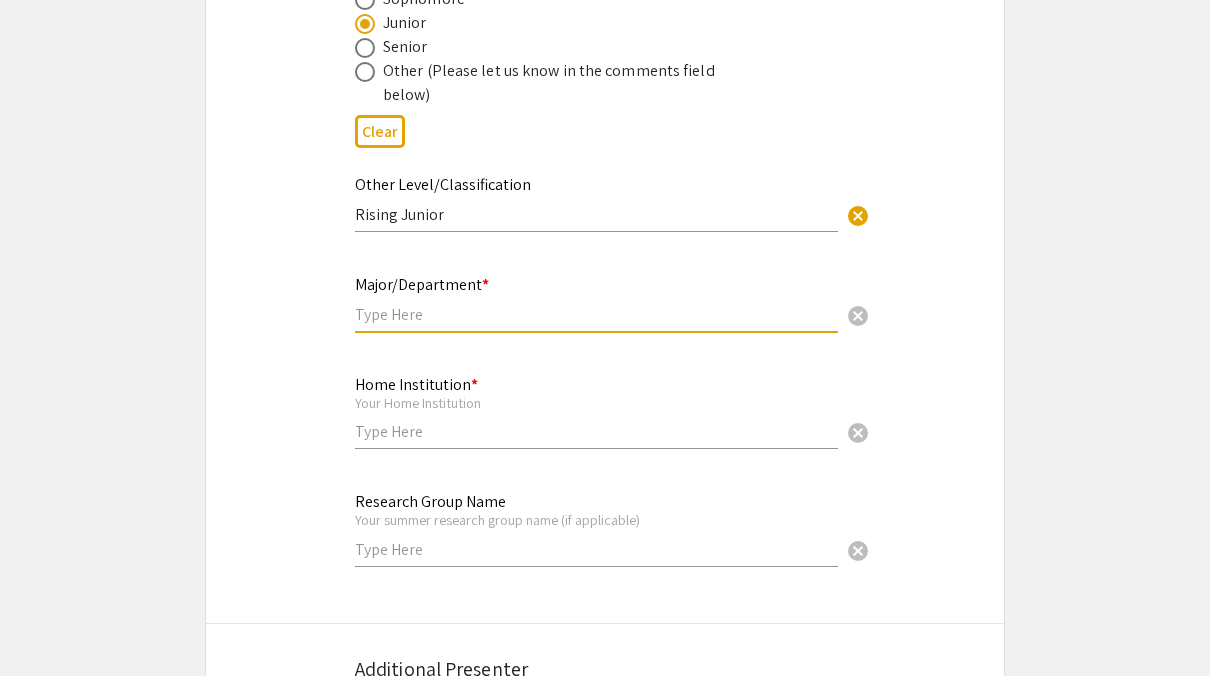 scroll, scrollTop: 850, scrollLeft: 0, axis: vertical 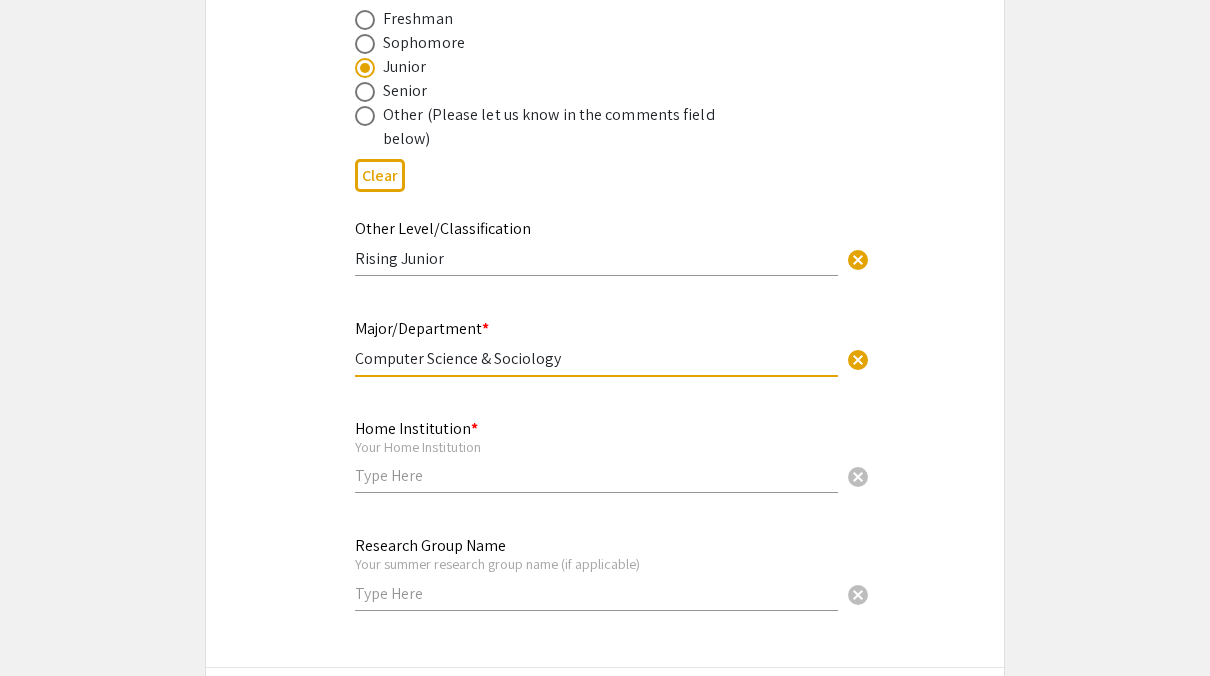 type on "Computer Science & Sociology" 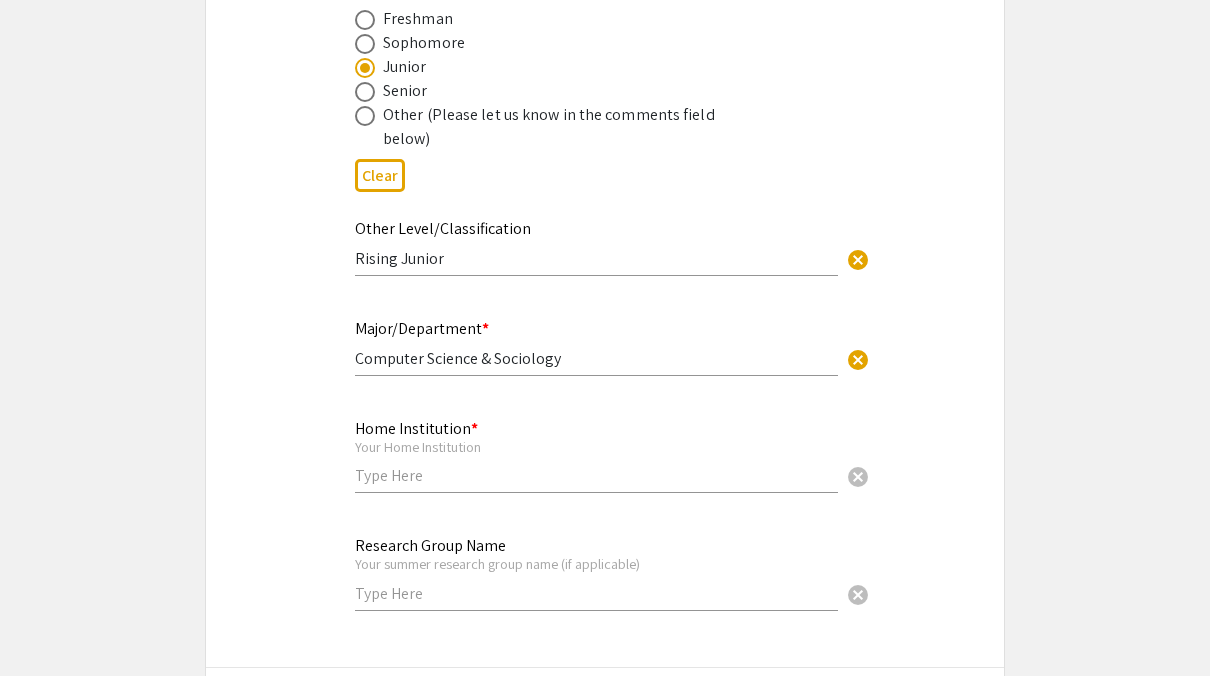 click on "Home Institution * Your Home Institution cancel" at bounding box center (596, 446) 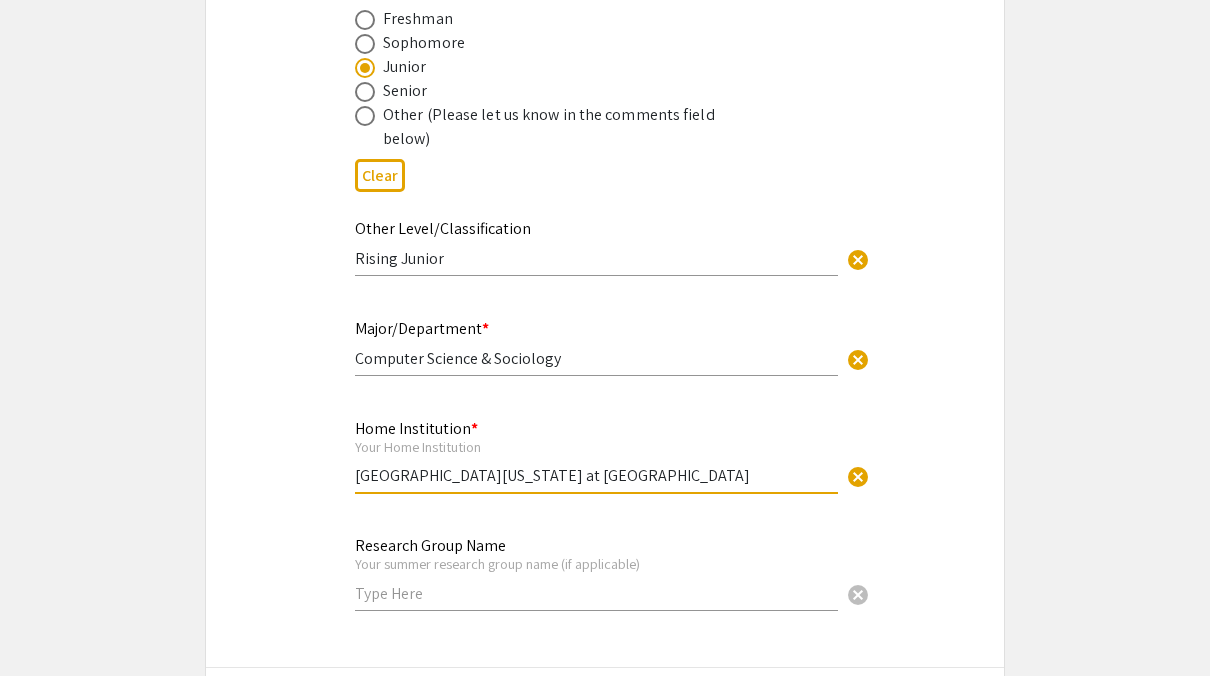scroll, scrollTop: 950, scrollLeft: 0, axis: vertical 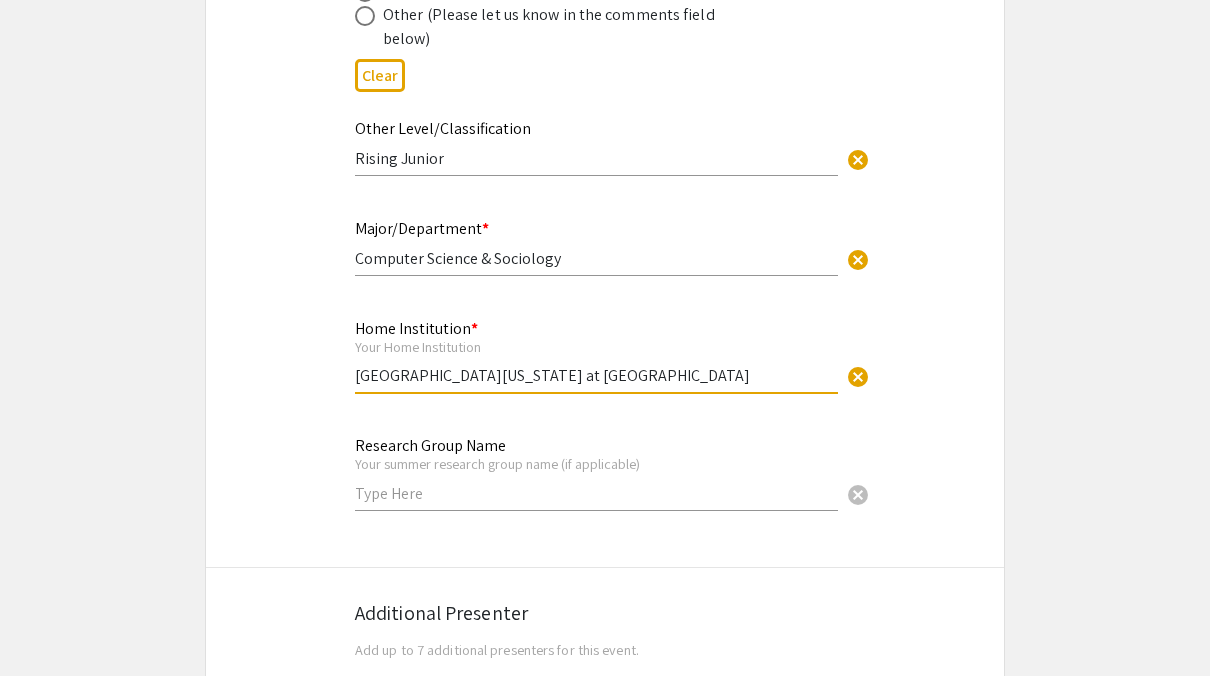 type on "[GEOGRAPHIC_DATA][US_STATE] at [GEOGRAPHIC_DATA]" 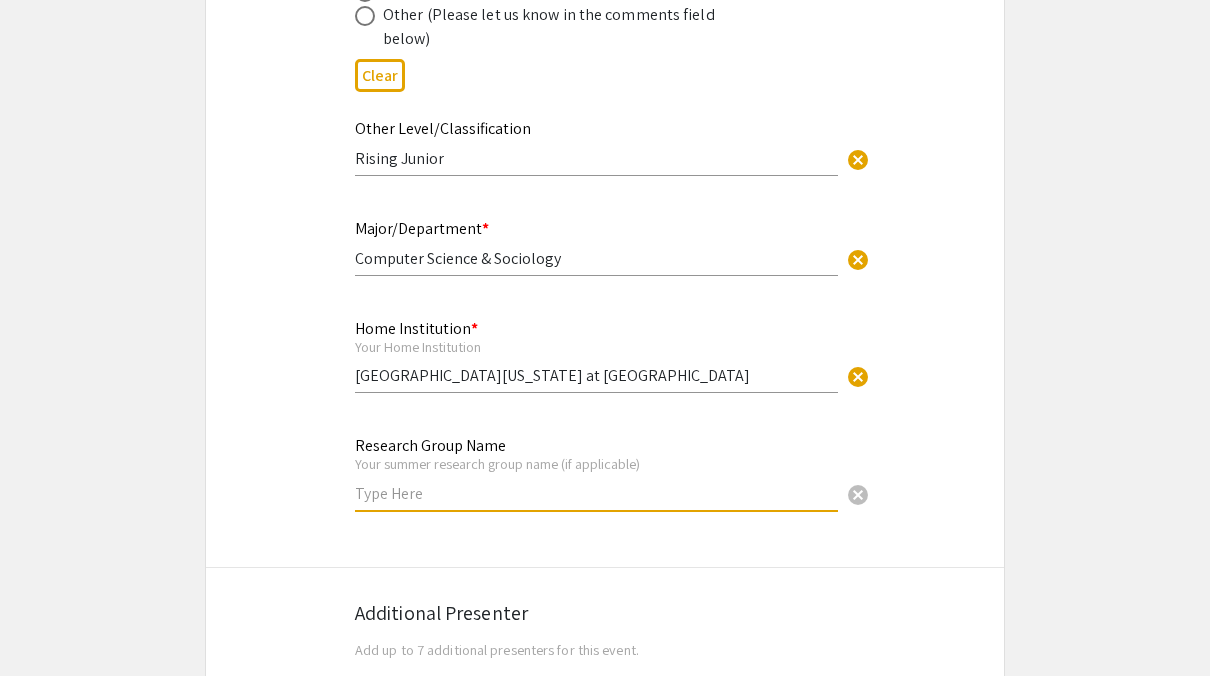 click at bounding box center [596, 493] 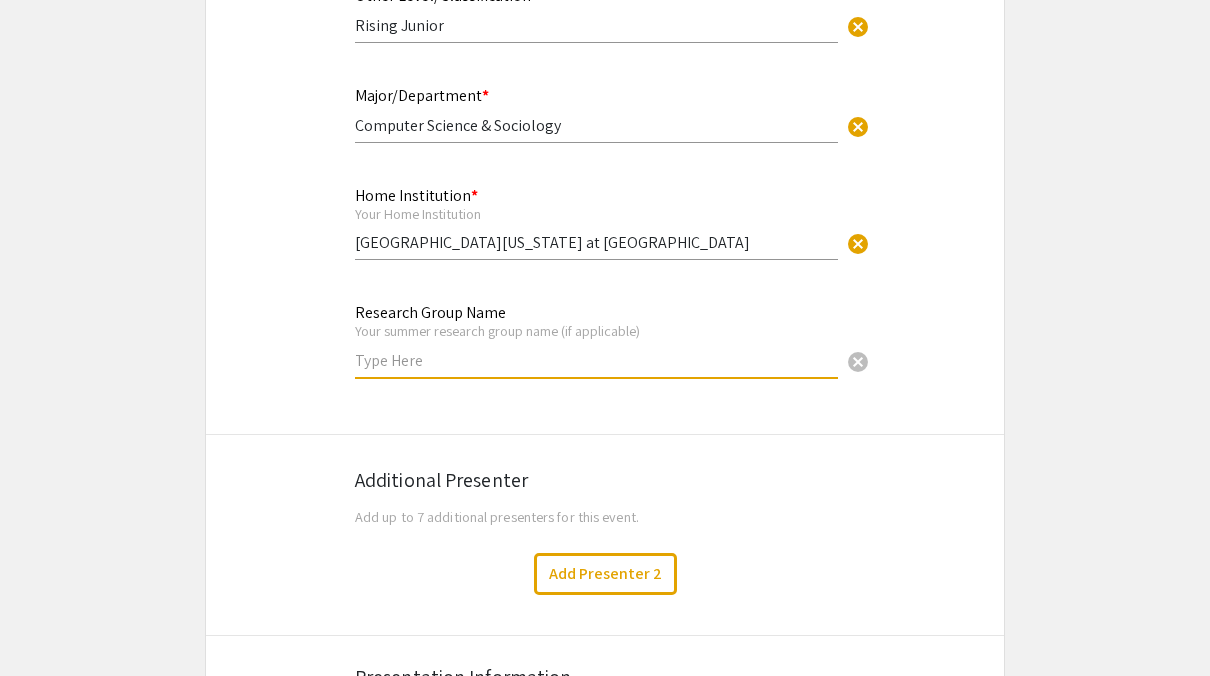 scroll, scrollTop: 1150, scrollLeft: 0, axis: vertical 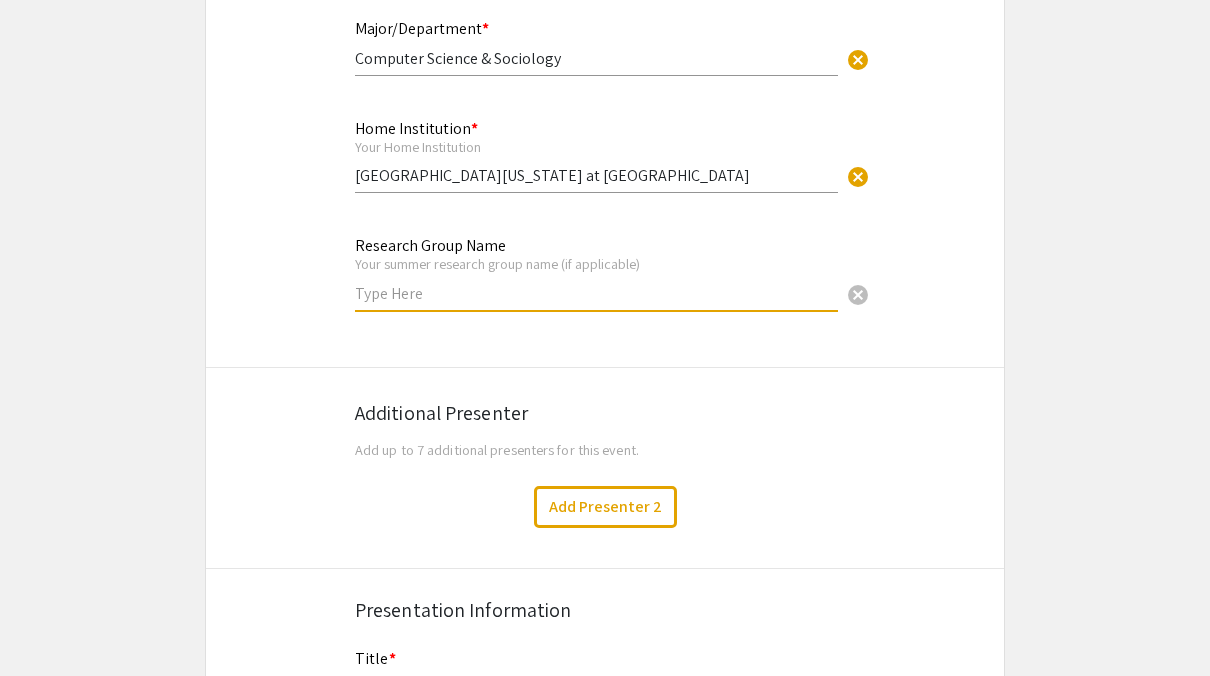 click at bounding box center [596, 293] 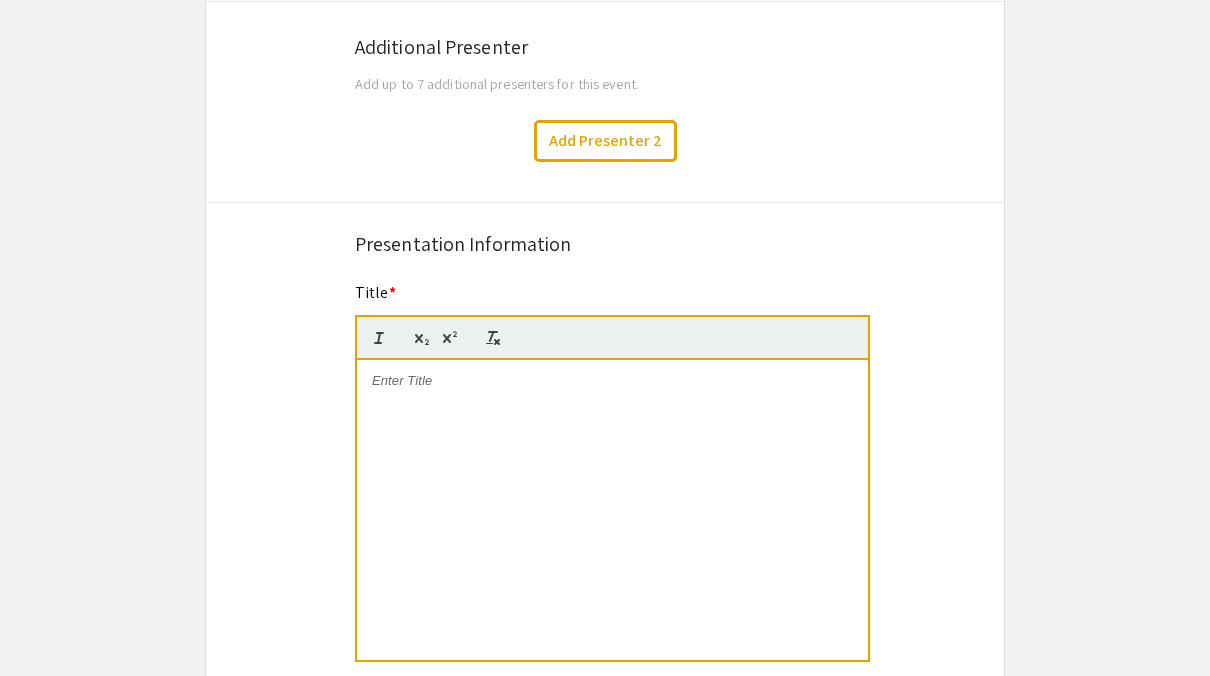scroll, scrollTop: 1513, scrollLeft: 0, axis: vertical 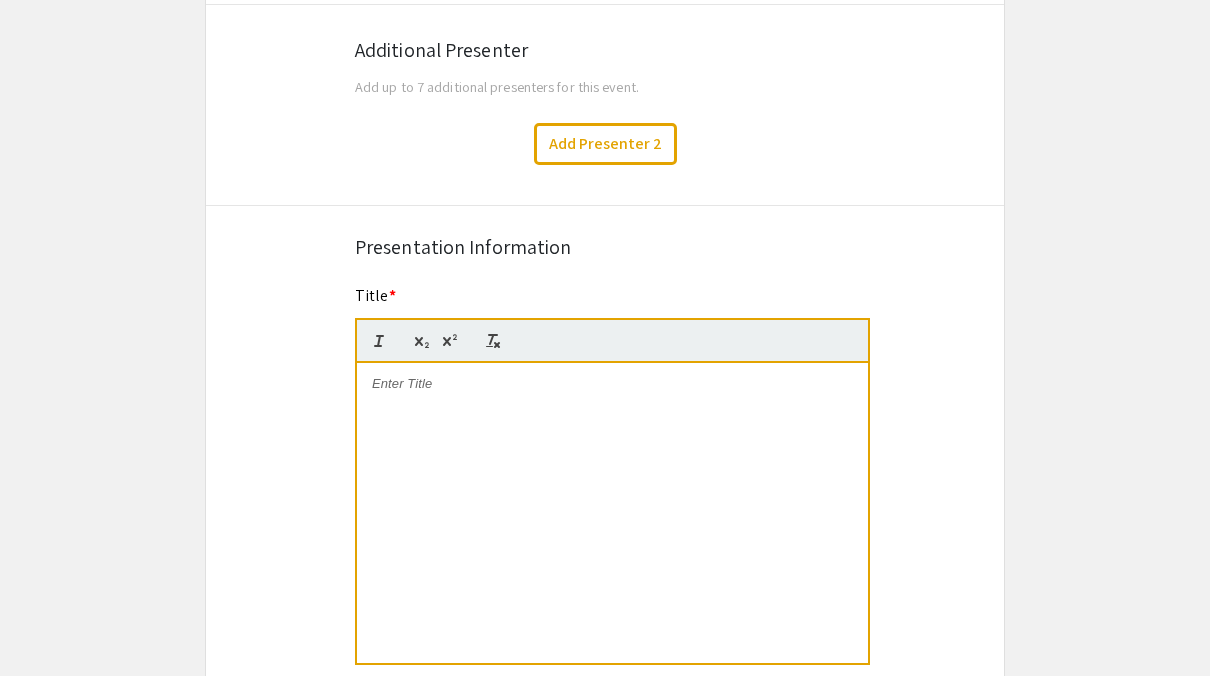 type on "Ko Group" 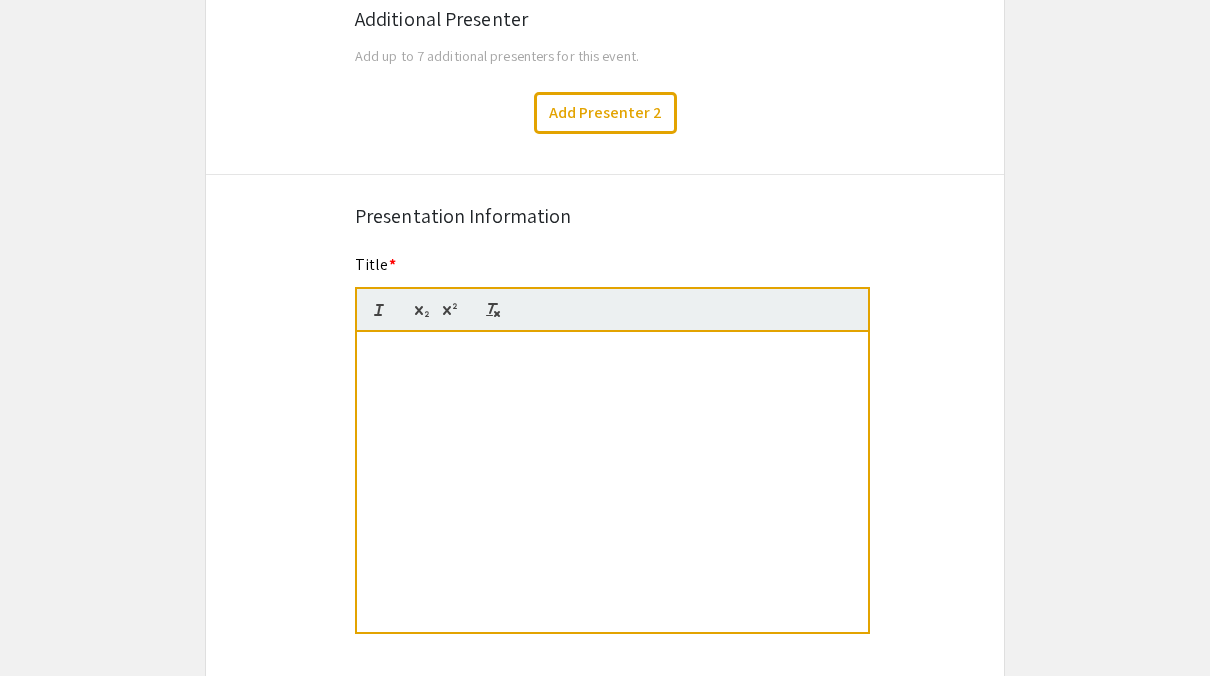 scroll, scrollTop: 1513, scrollLeft: 0, axis: vertical 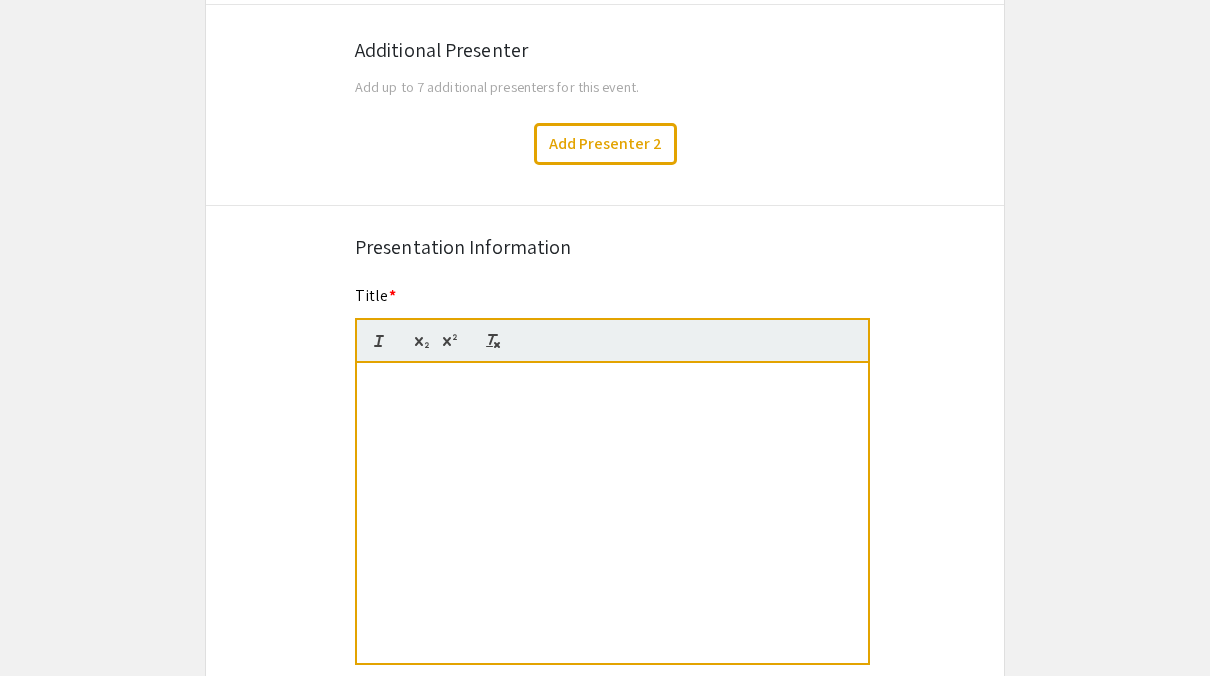 click on "Automated Drift Correction for Scanning Tunneling Spectroscopy using Machine Learning (ML)" at bounding box center [612, 513] 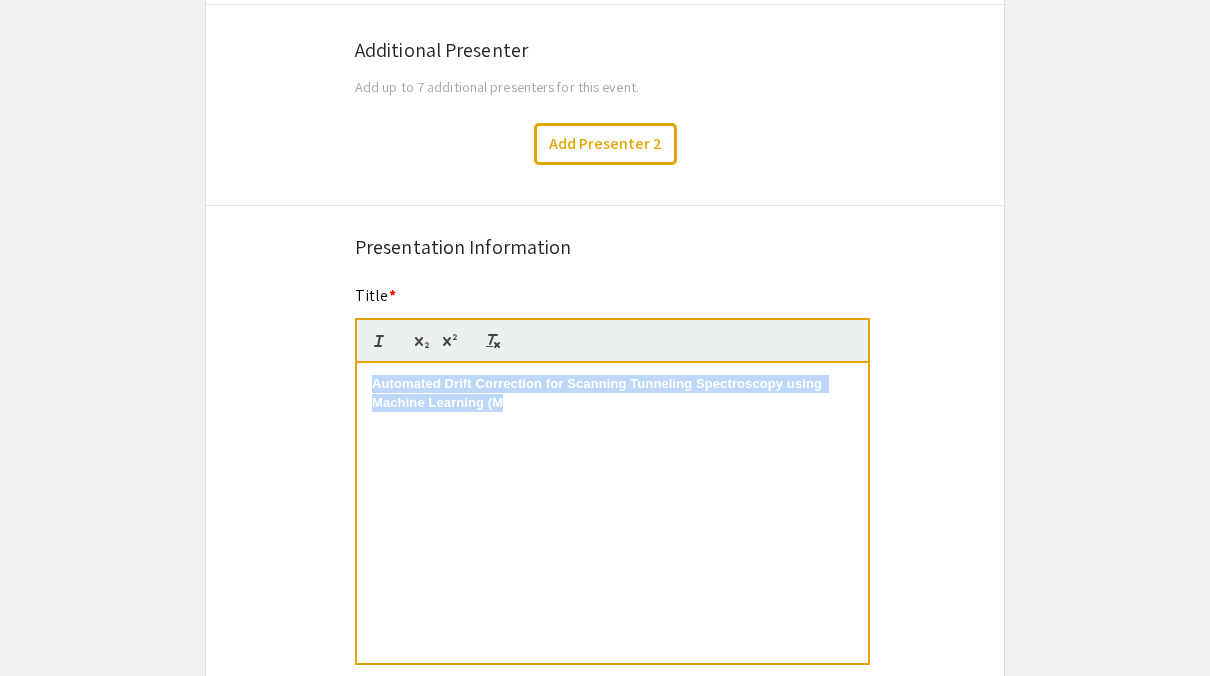 drag, startPoint x: 503, startPoint y: 518, endPoint x: 343, endPoint y: 376, distance: 213.92522 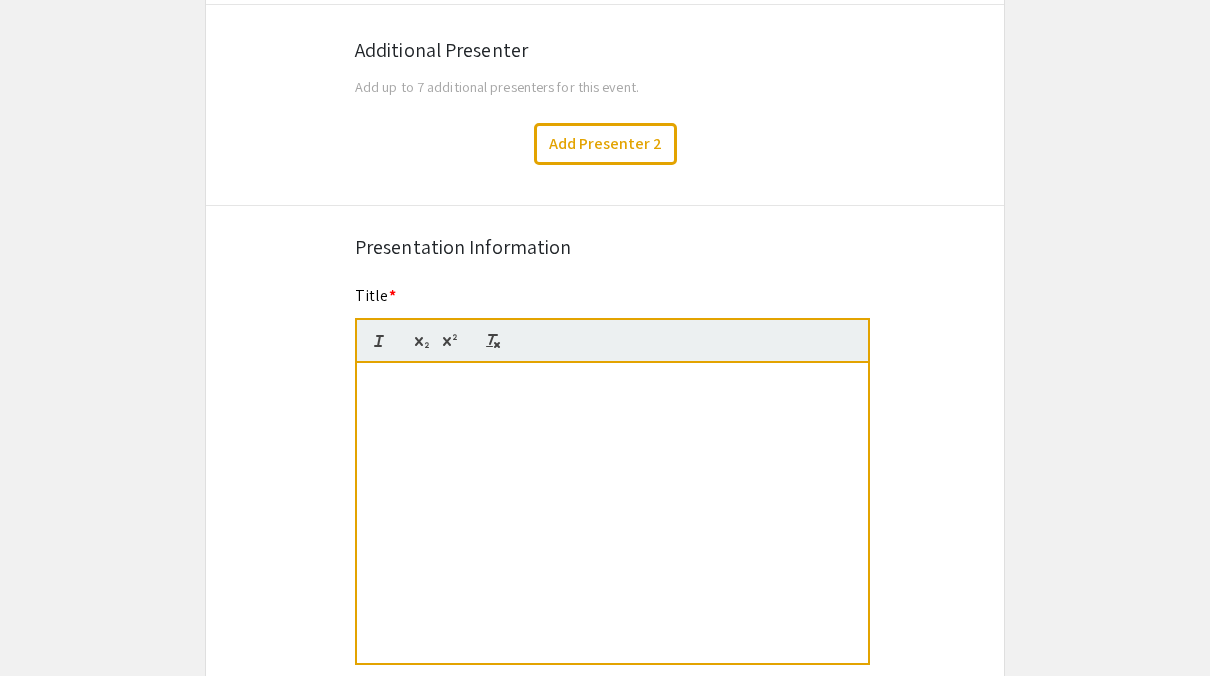click on "Automated Drift Correction for Scanning Tunneling Spectroscopy using Machine Learning (ML)" at bounding box center [612, 513] 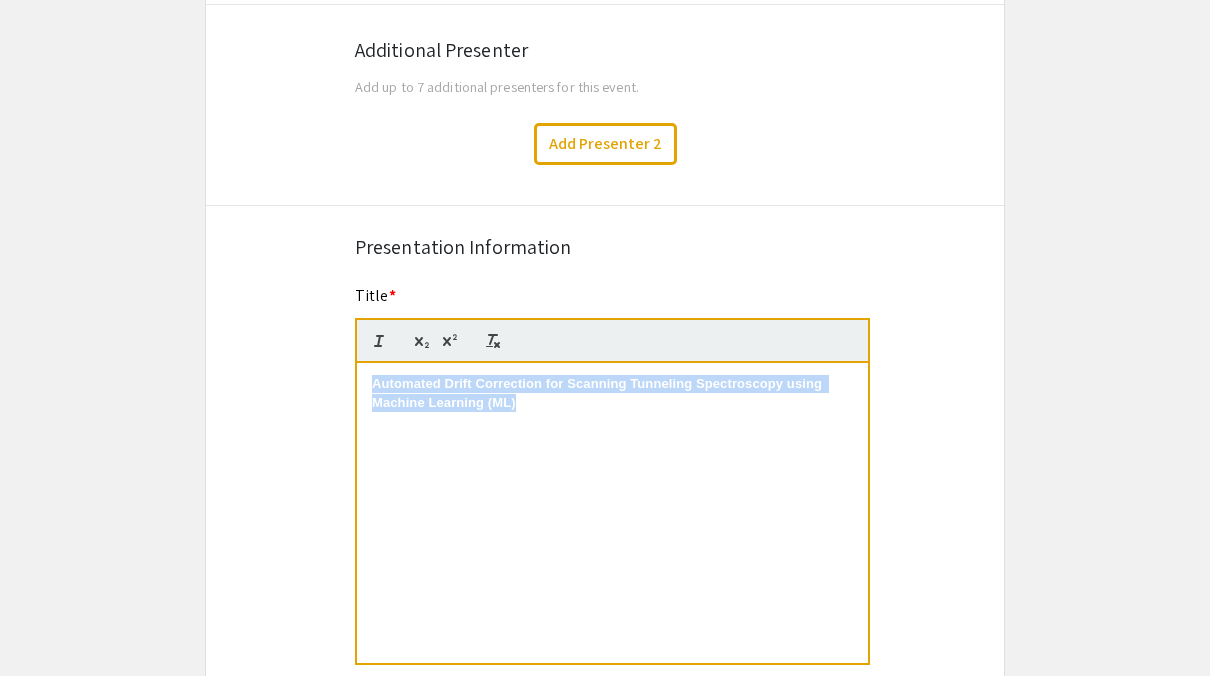 drag, startPoint x: 563, startPoint y: 417, endPoint x: 343, endPoint y: 352, distance: 229.4014 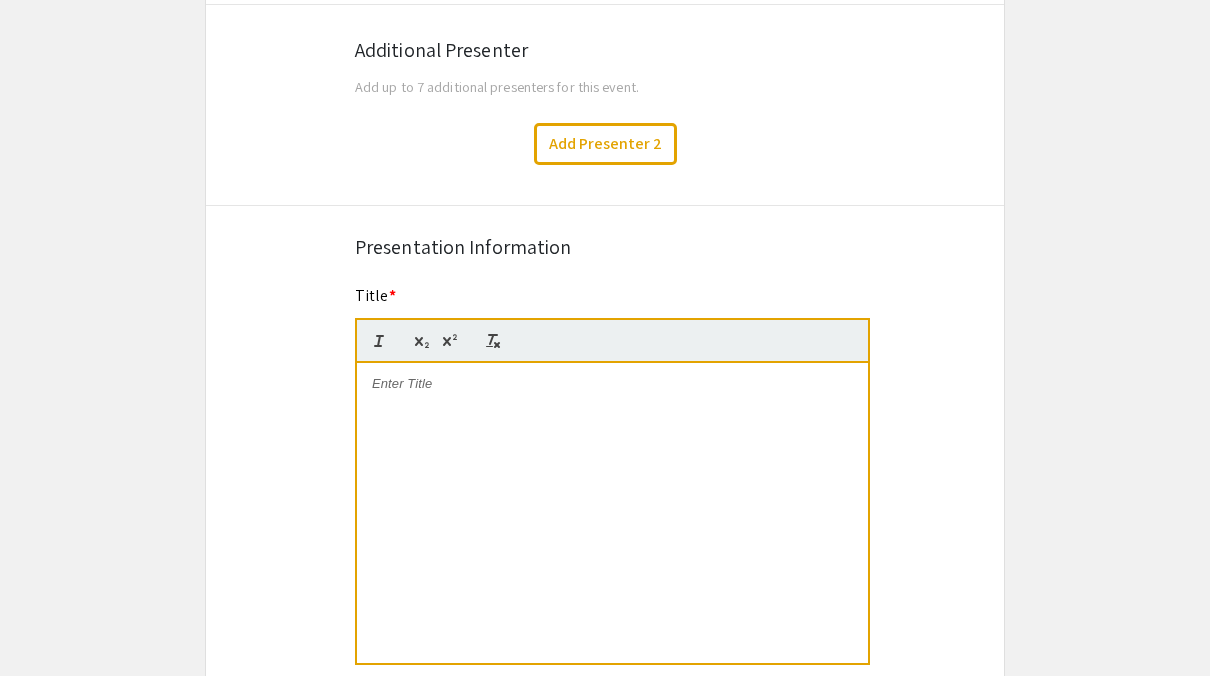 type 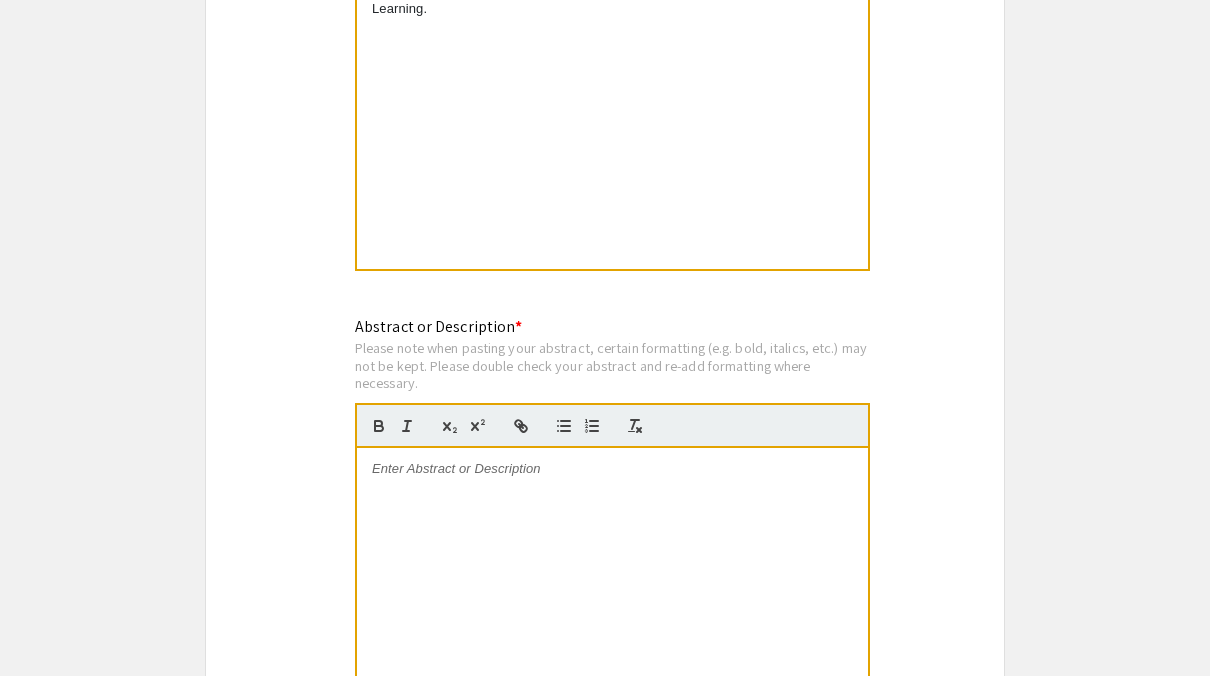 scroll, scrollTop: 2013, scrollLeft: 0, axis: vertical 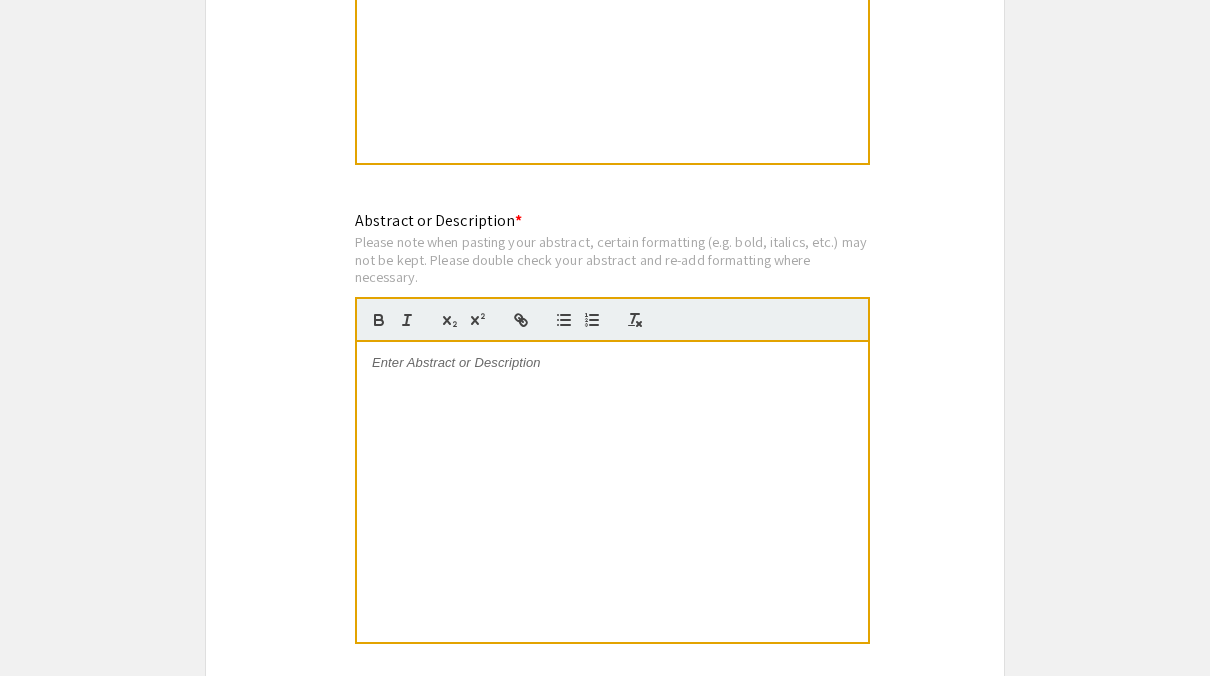 click at bounding box center (612, 363) 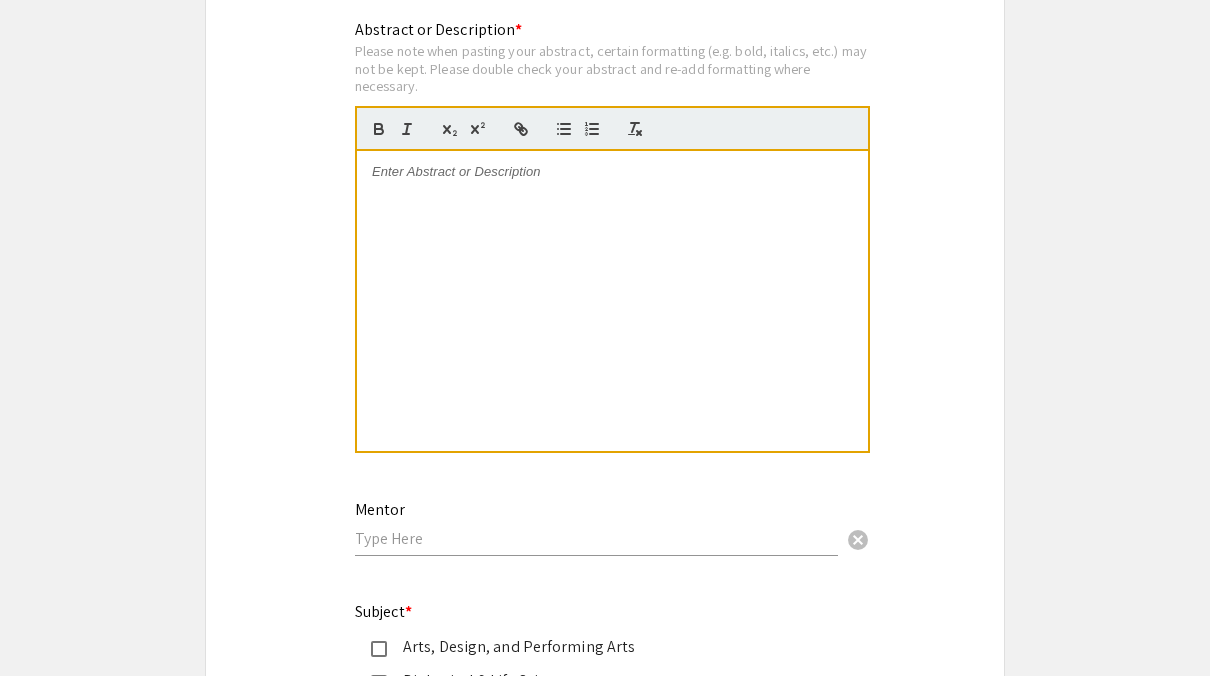 scroll, scrollTop: 2013, scrollLeft: 0, axis: vertical 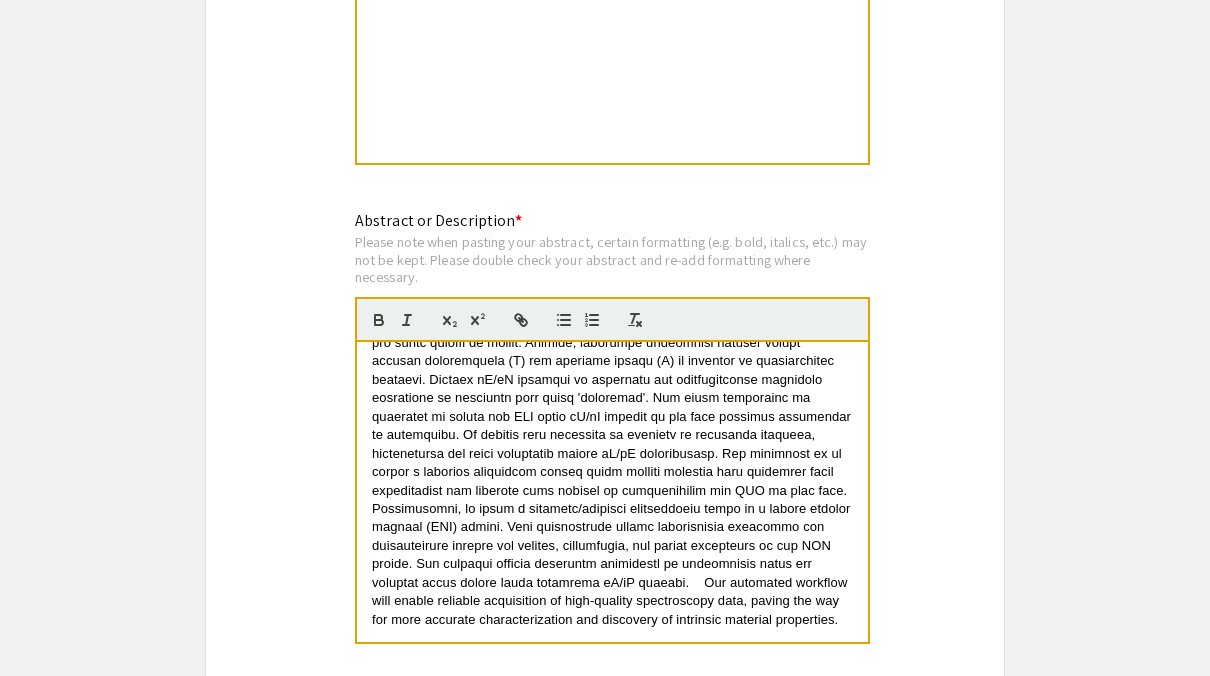 click on "Our automated workflow will enable reliable acquisition of high-quality spectroscopy data, paving the way for more accurate characterization and discovery of intrinsic material properties." at bounding box center [612, 454] 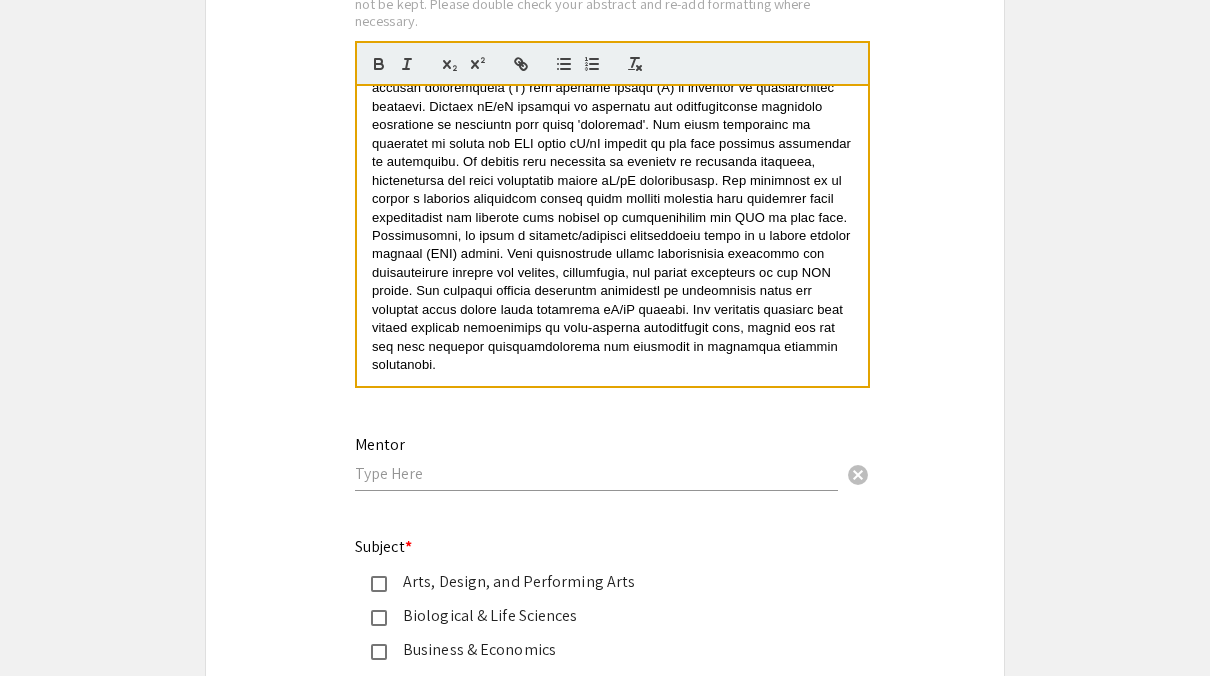 scroll, scrollTop: 2313, scrollLeft: 0, axis: vertical 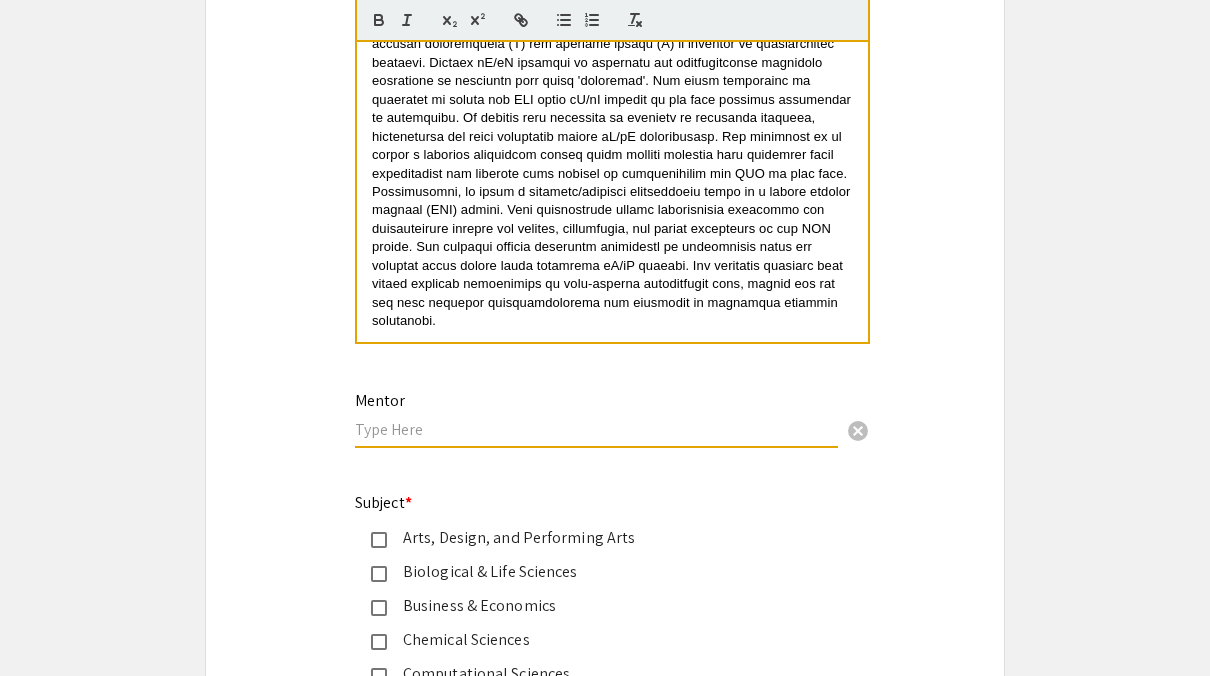 click at bounding box center (596, 429) 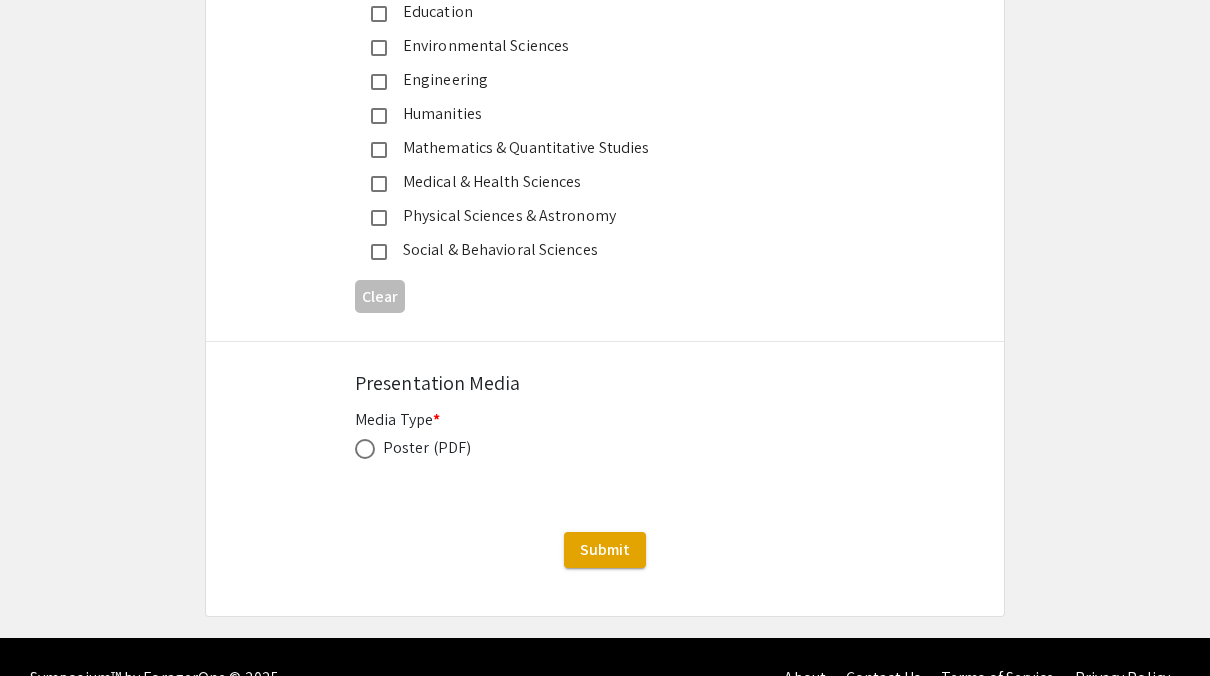 scroll, scrollTop: 3121, scrollLeft: 0, axis: vertical 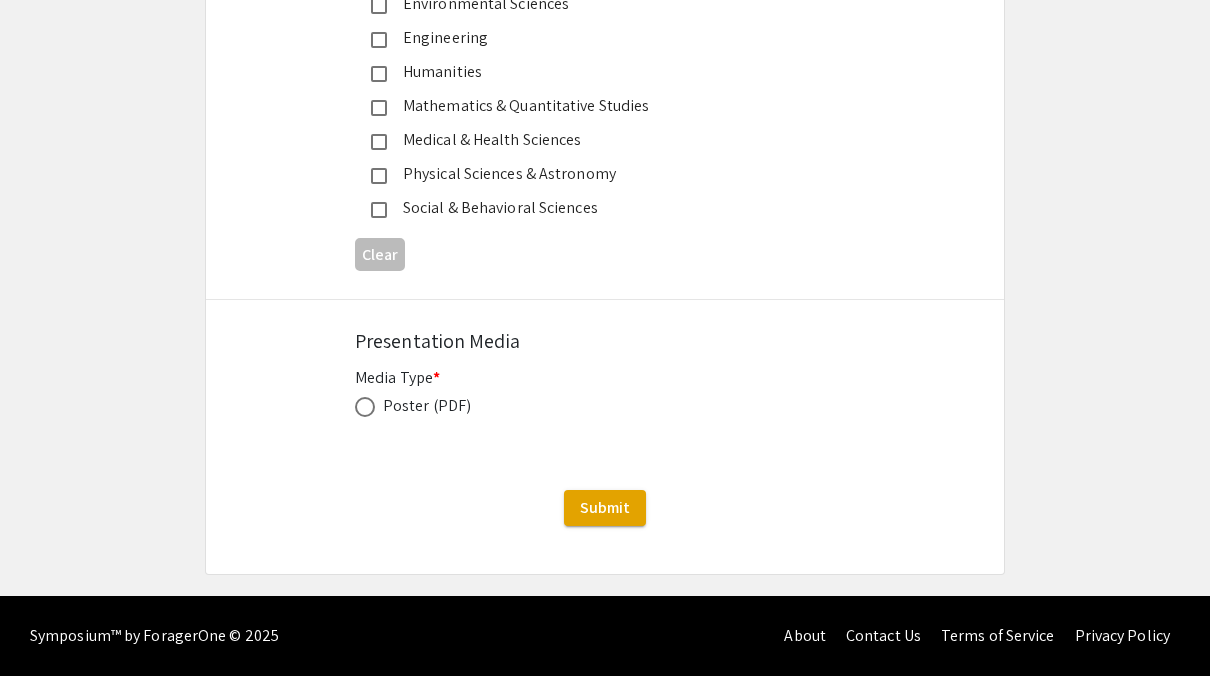type on "[PERSON_NAME]" 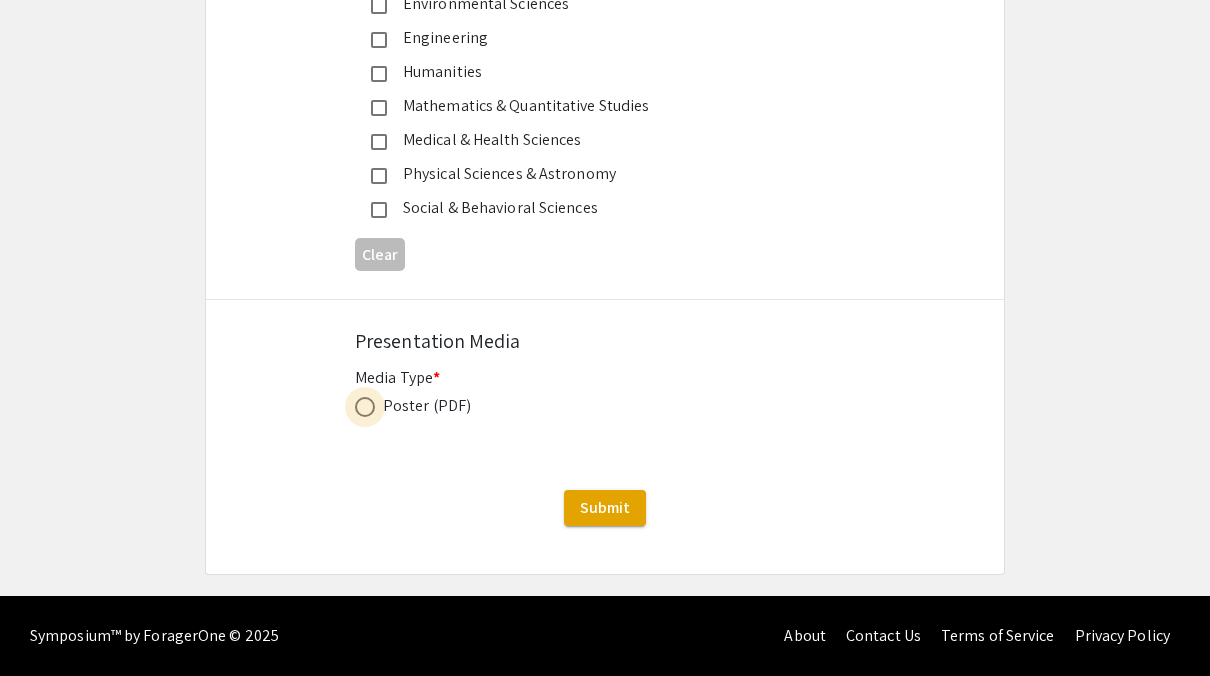 click at bounding box center (365, 407) 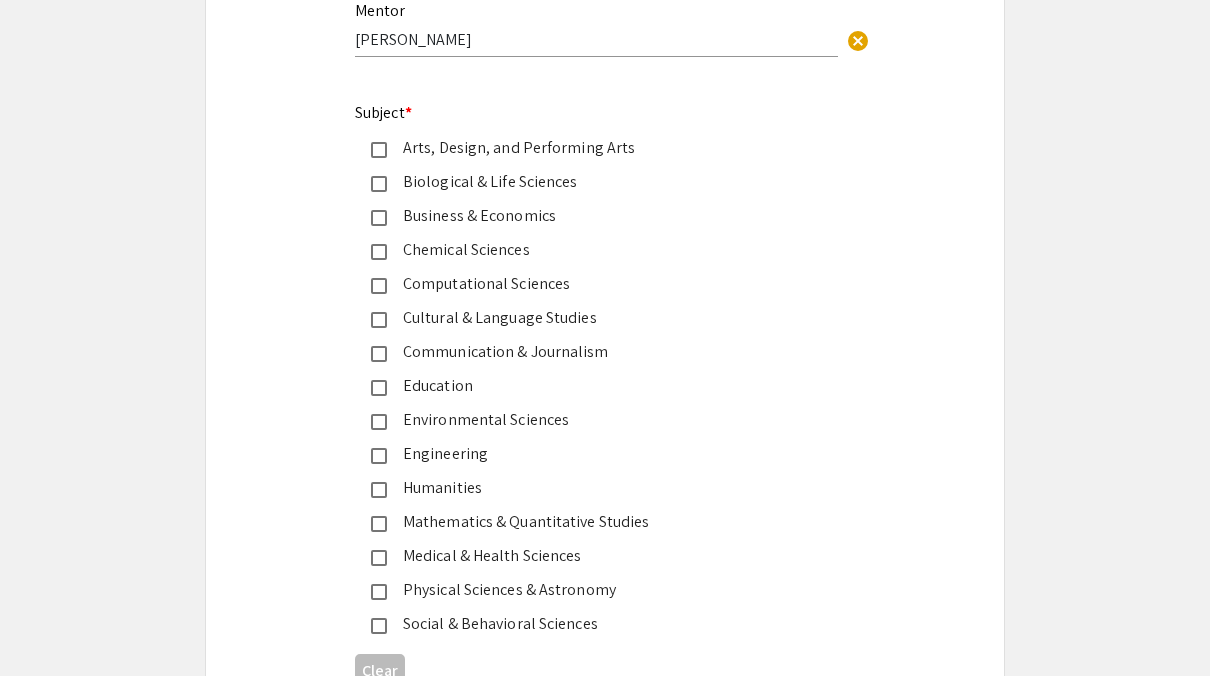 scroll, scrollTop: 2721, scrollLeft: 0, axis: vertical 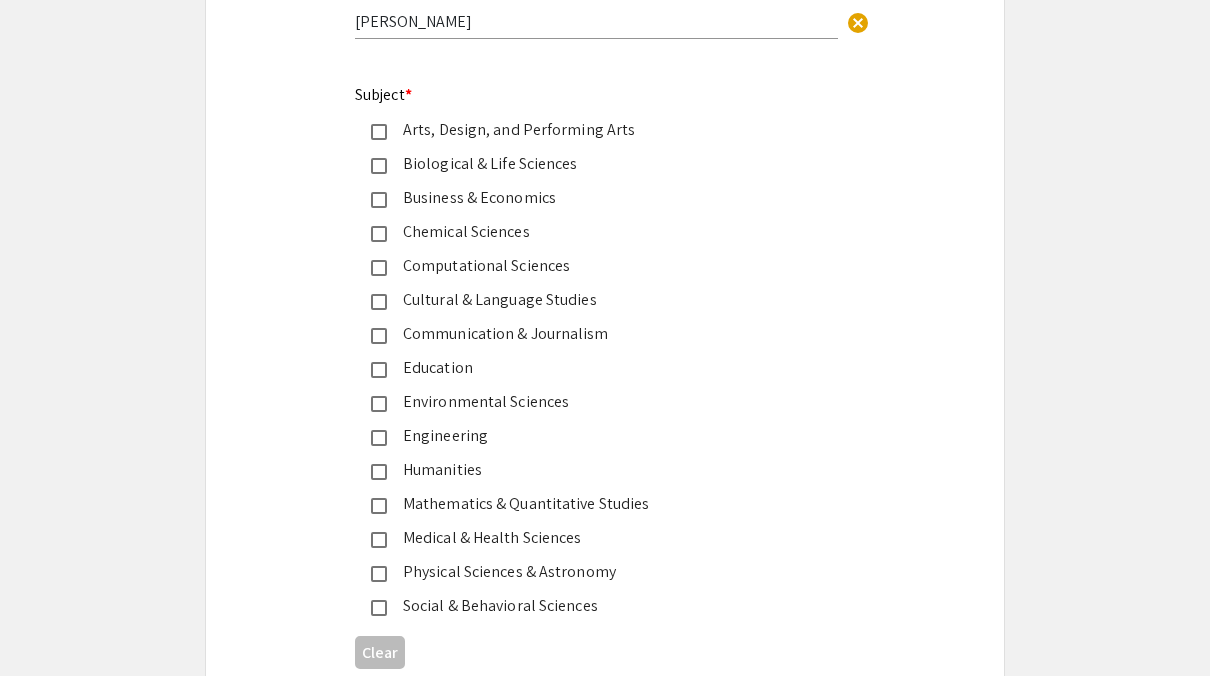 click 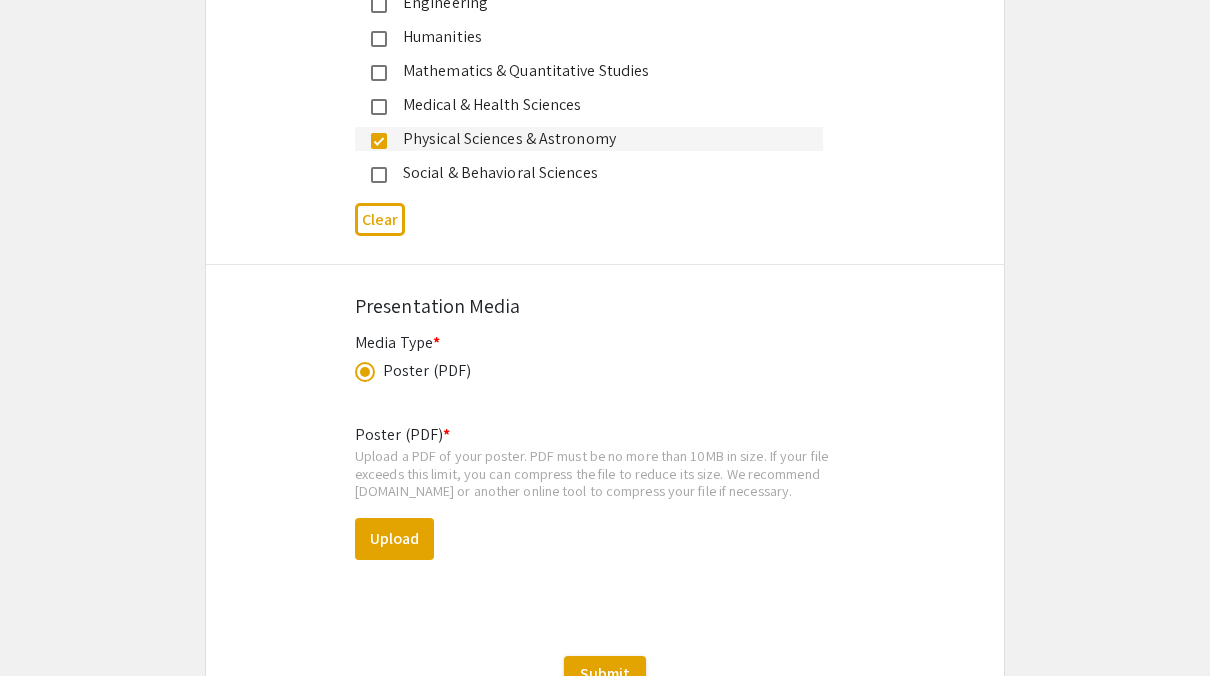 scroll, scrollTop: 3221, scrollLeft: 0, axis: vertical 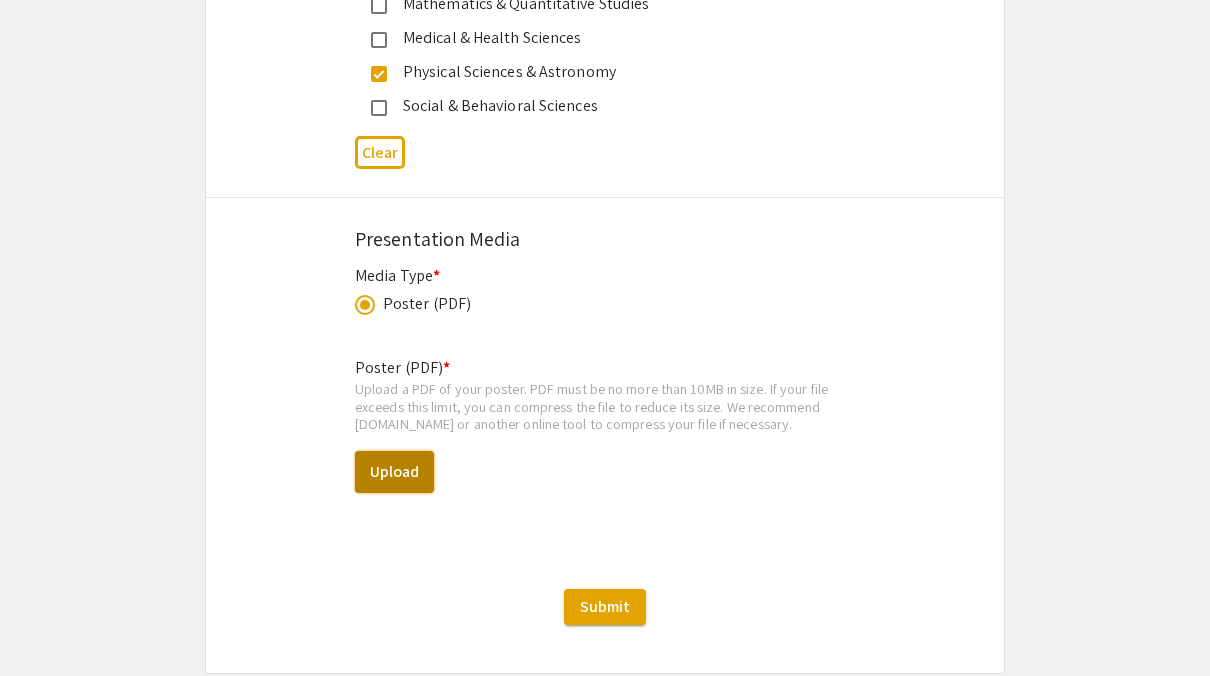 click on "Upload" at bounding box center (394, 472) 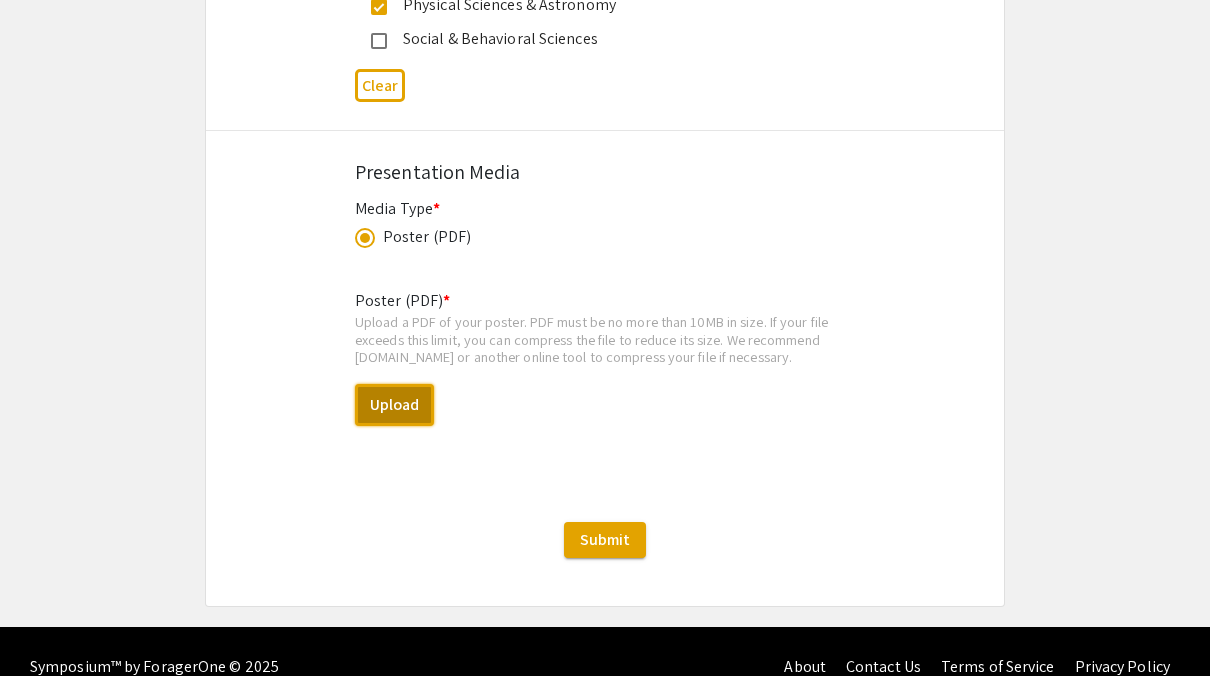 scroll, scrollTop: 3321, scrollLeft: 0, axis: vertical 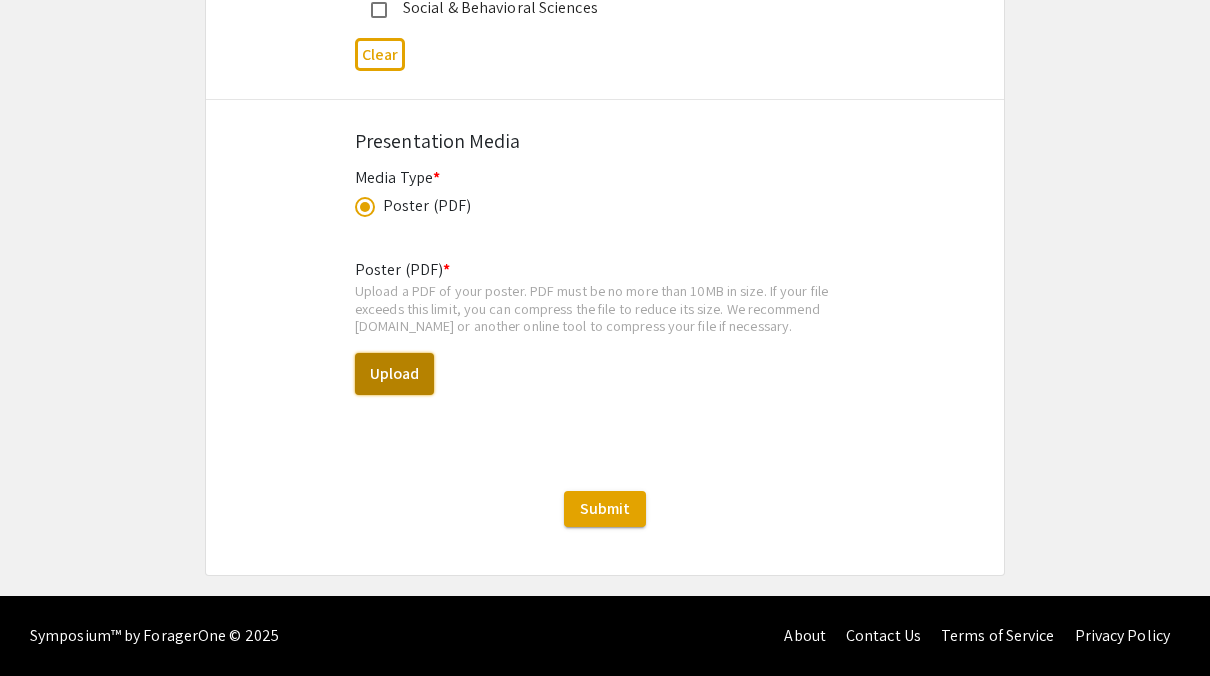 click on "Upload" at bounding box center [394, 374] 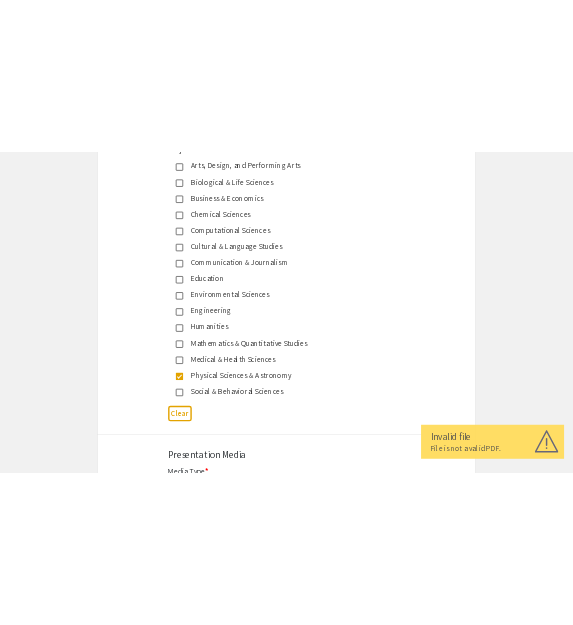 scroll, scrollTop: 3321, scrollLeft: 0, axis: vertical 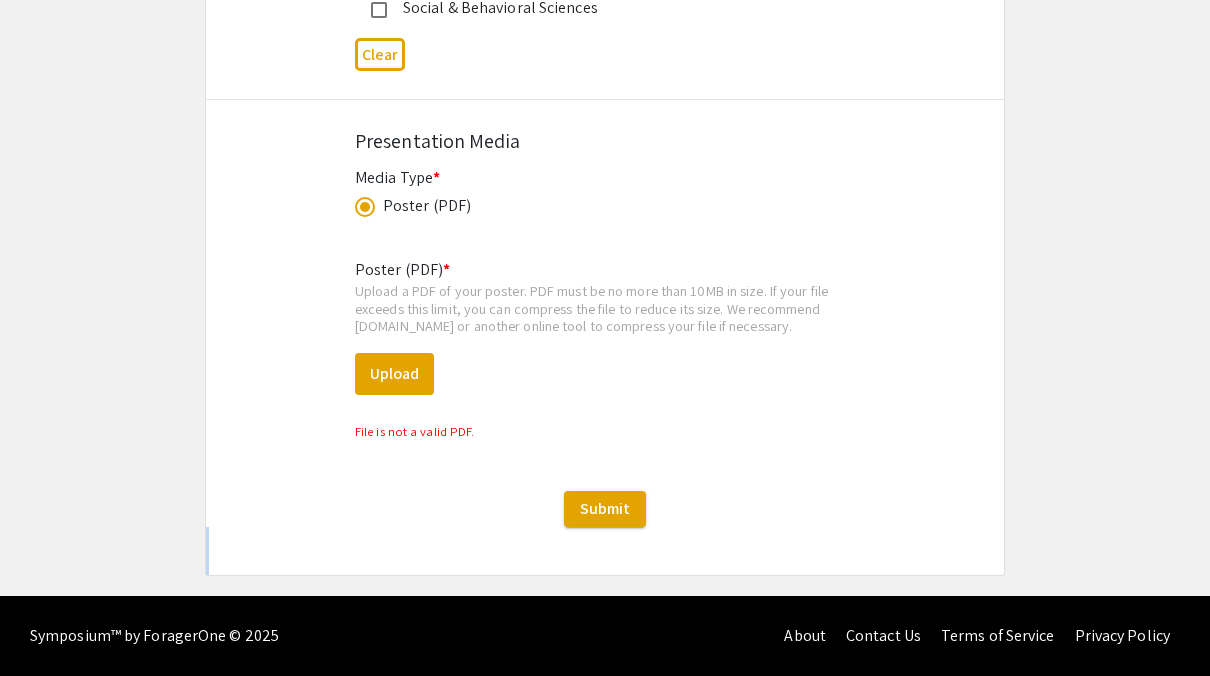 drag, startPoint x: 718, startPoint y: 625, endPoint x: 779, endPoint y: 560, distance: 89.140335 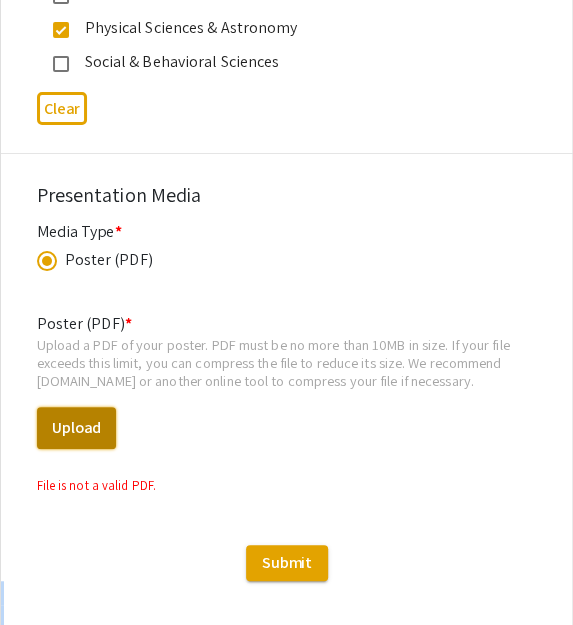 click on "Upload" at bounding box center [76, 428] 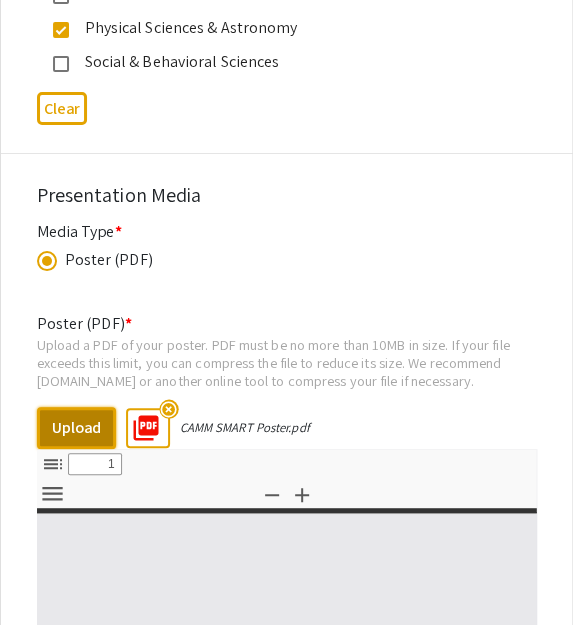 select on "custom" 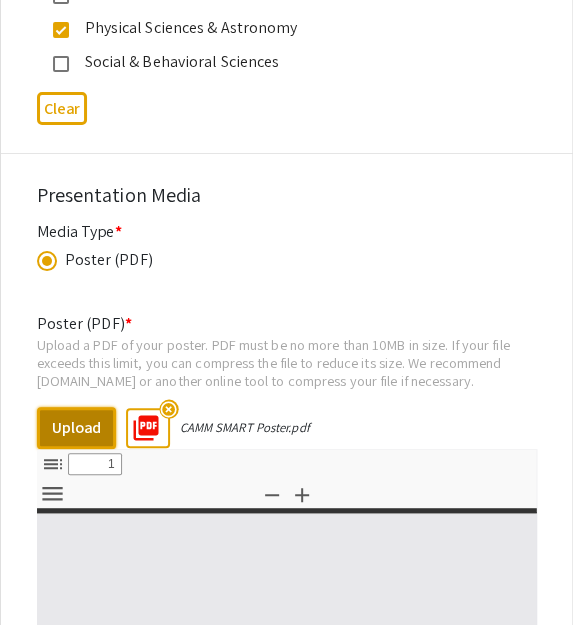 type on "0" 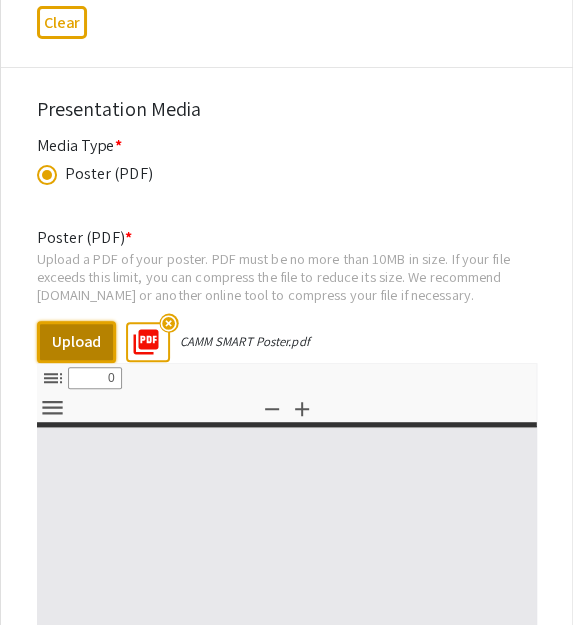 select on "custom" 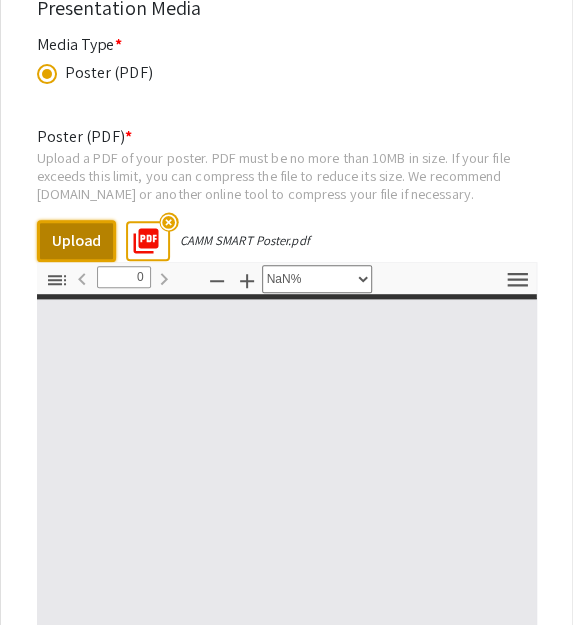 scroll, scrollTop: 3621, scrollLeft: 0, axis: vertical 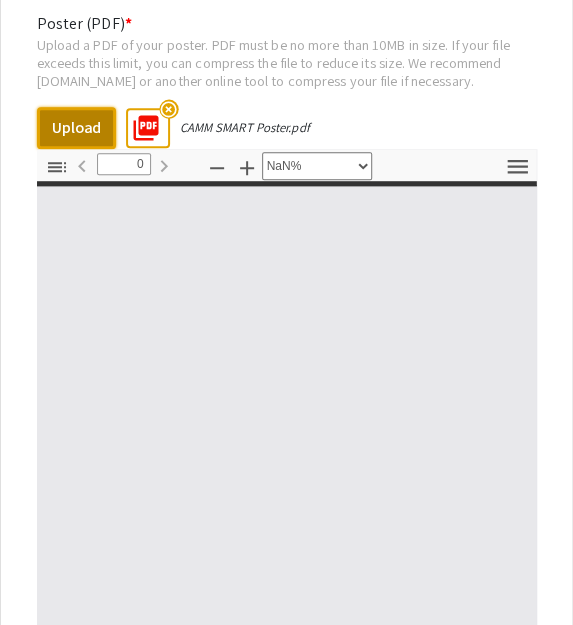 type on "1" 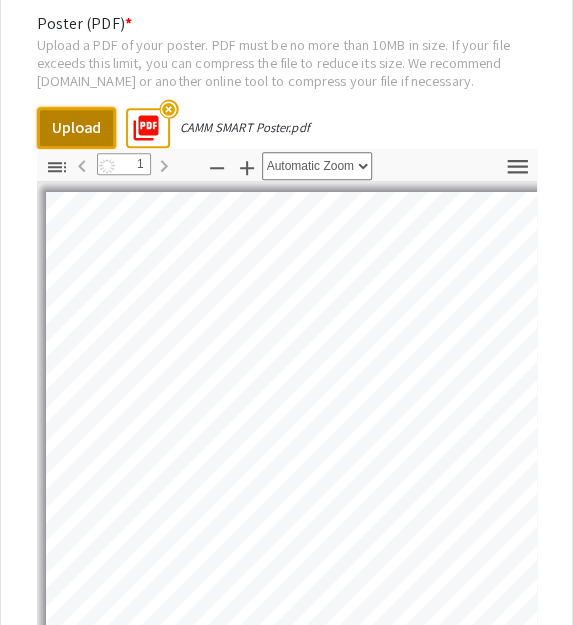 scroll, scrollTop: 300, scrollLeft: 0, axis: vertical 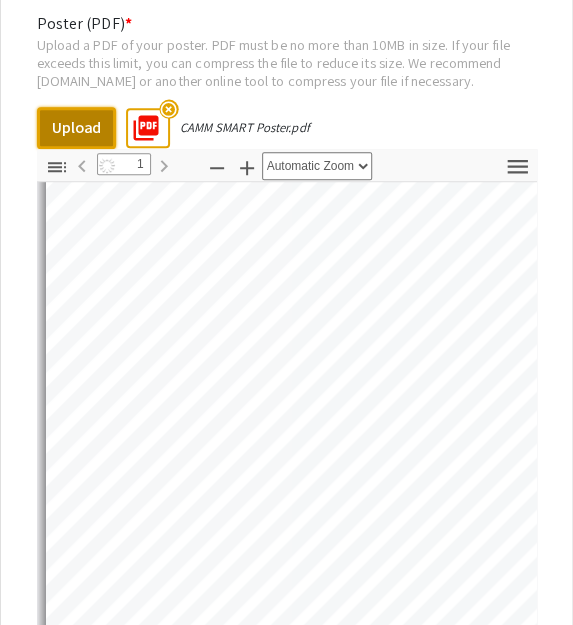 select on "auto" 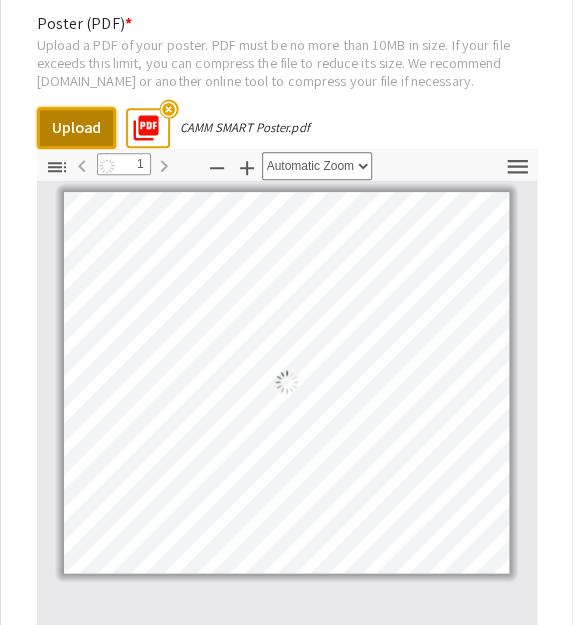 scroll, scrollTop: 0, scrollLeft: 0, axis: both 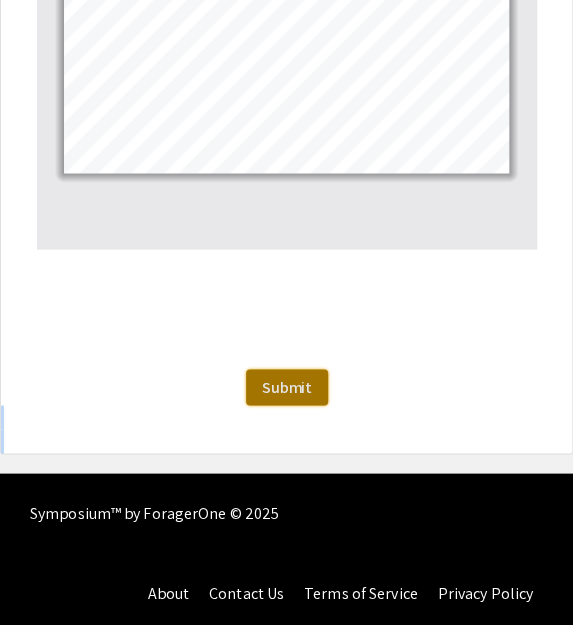 click on "Submit" 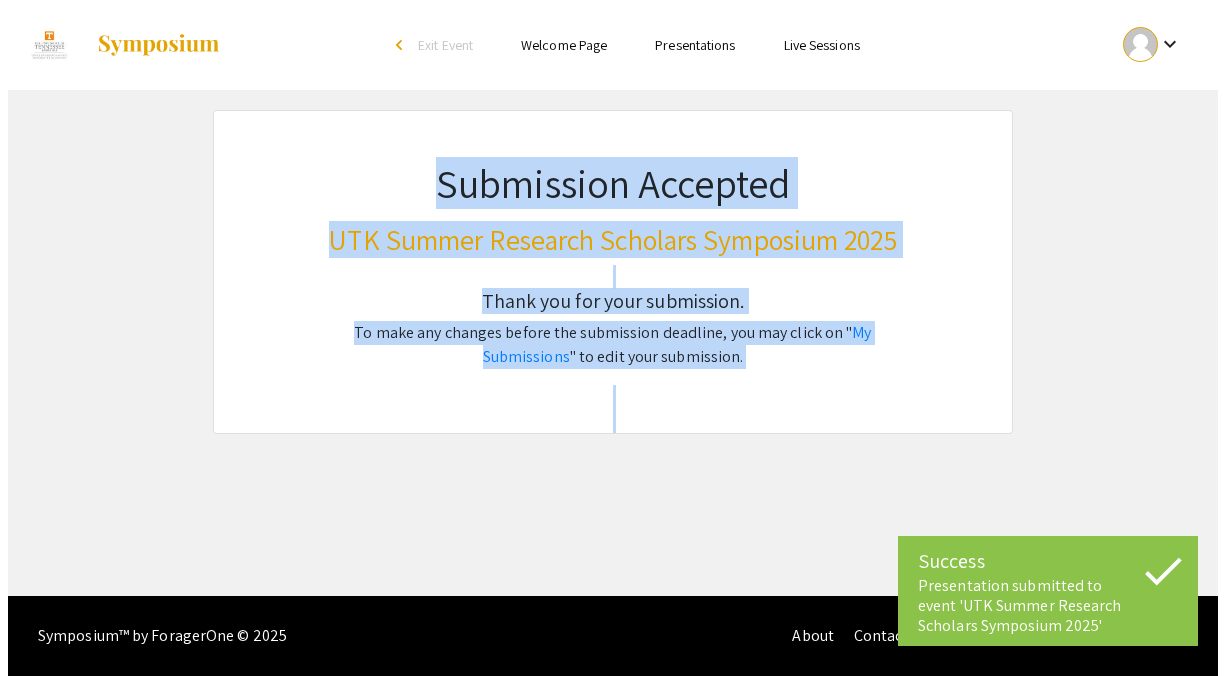 scroll, scrollTop: 0, scrollLeft: 0, axis: both 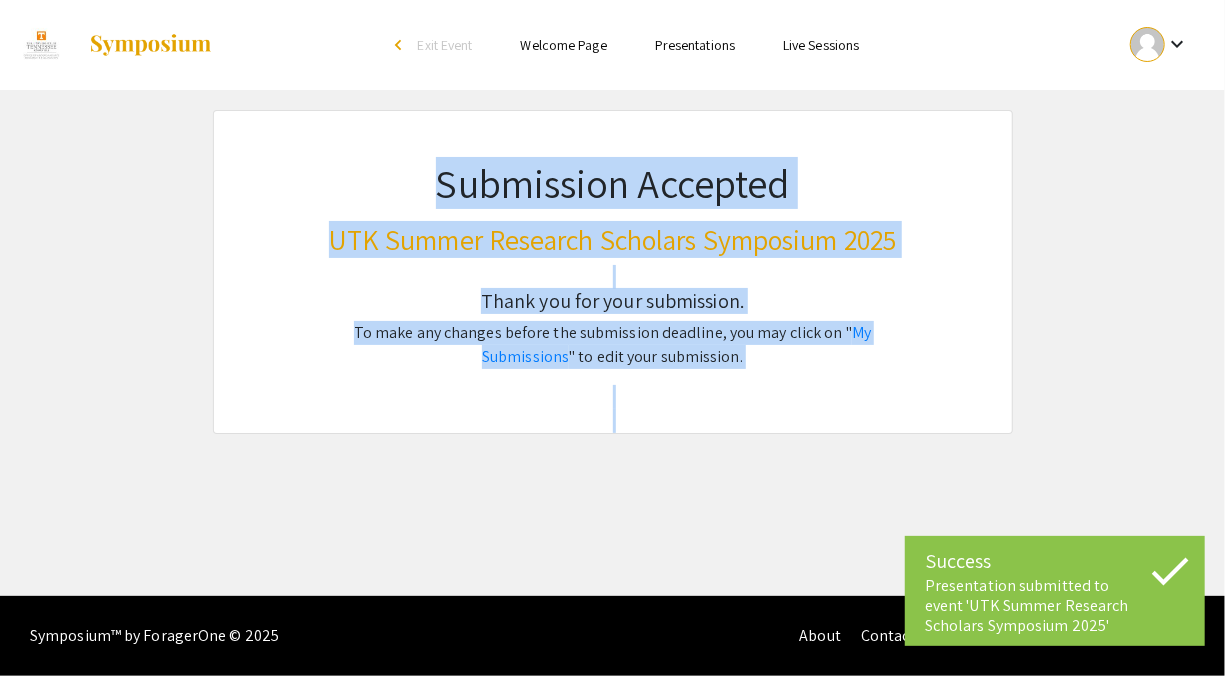click on "Submission Accepted UTK Summer Research Scholars Symposium 2025 Thank you for your submission. To make any changes before the submission deadline, you may click on " My Submissions " to edit your submission." 